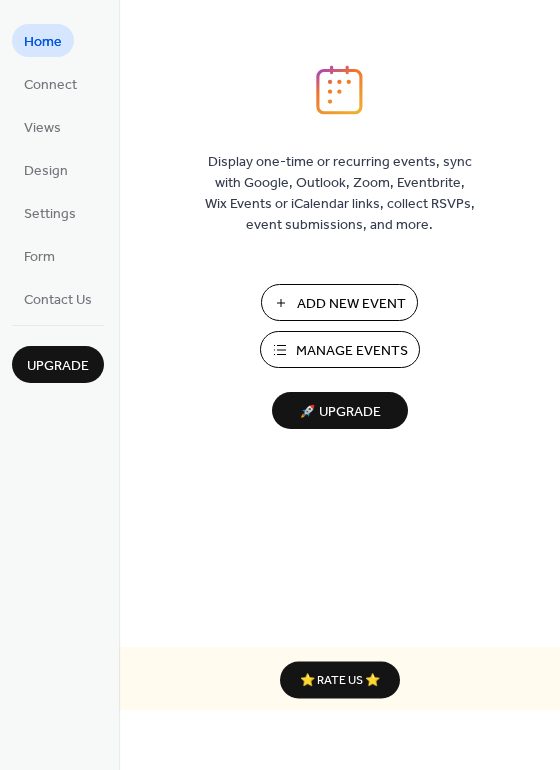scroll, scrollTop: 0, scrollLeft: 0, axis: both 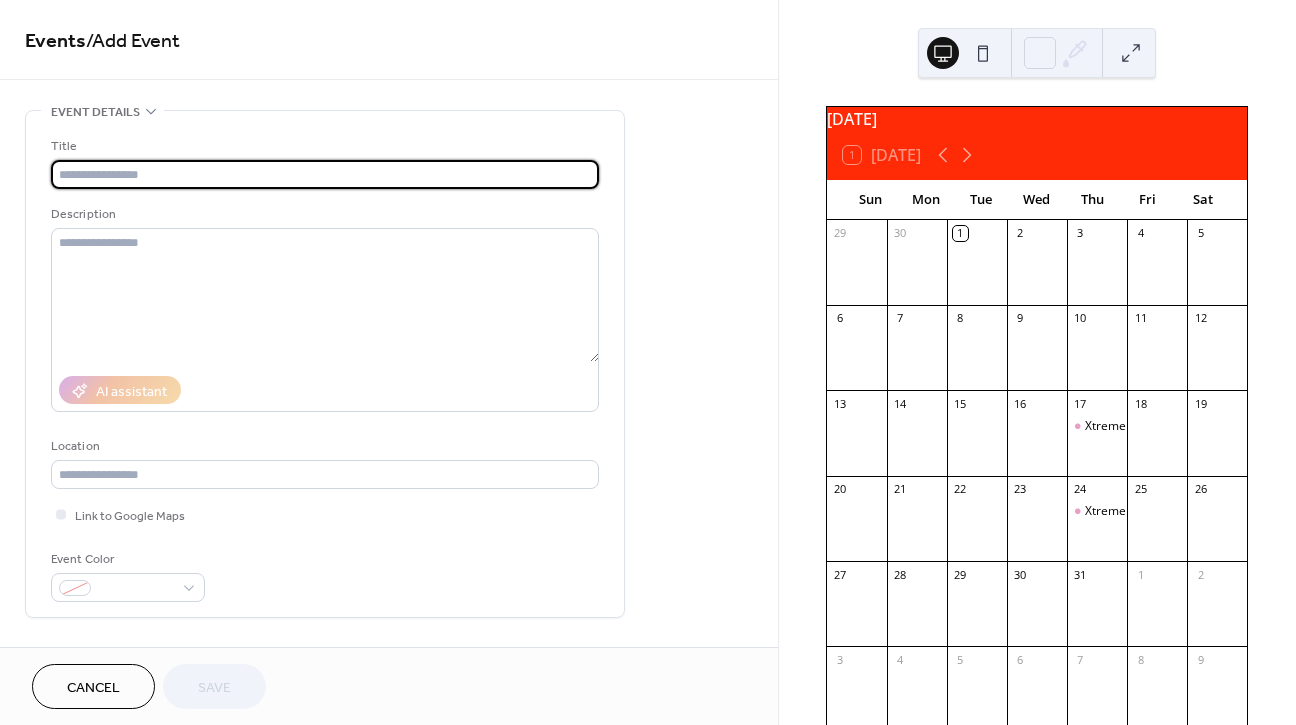 click at bounding box center [325, 174] 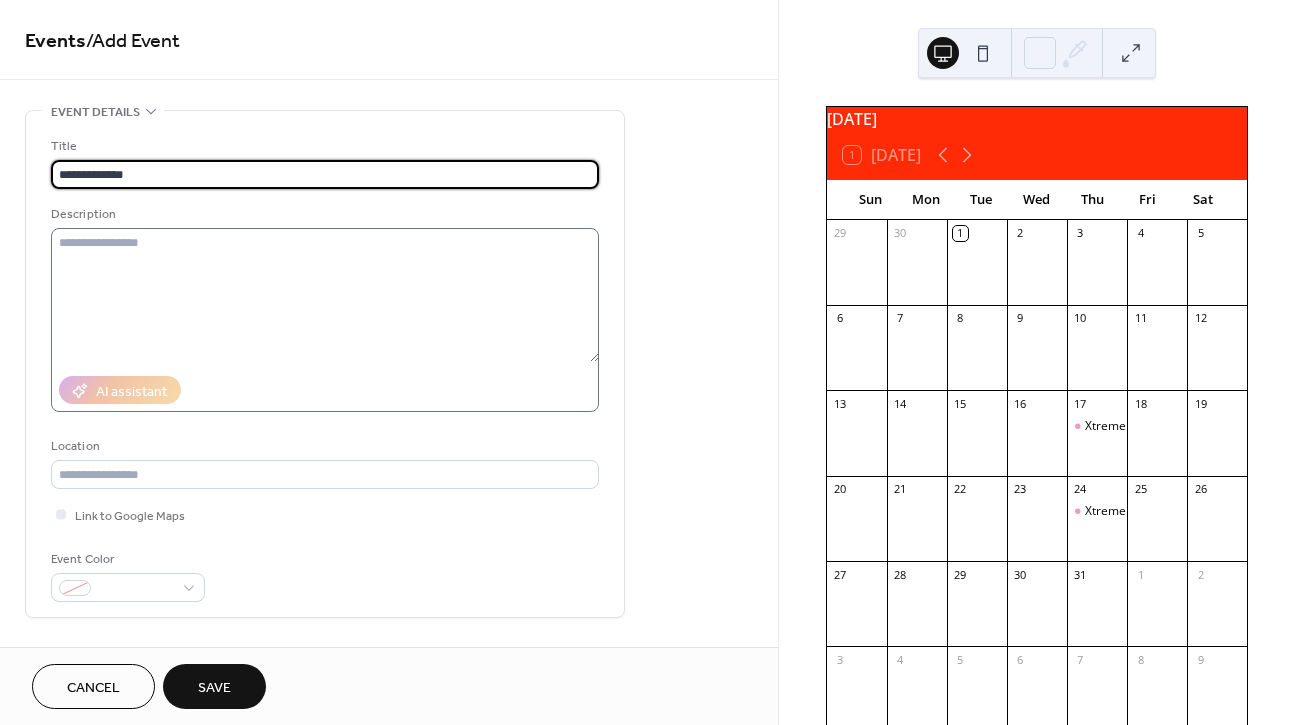 type on "**********" 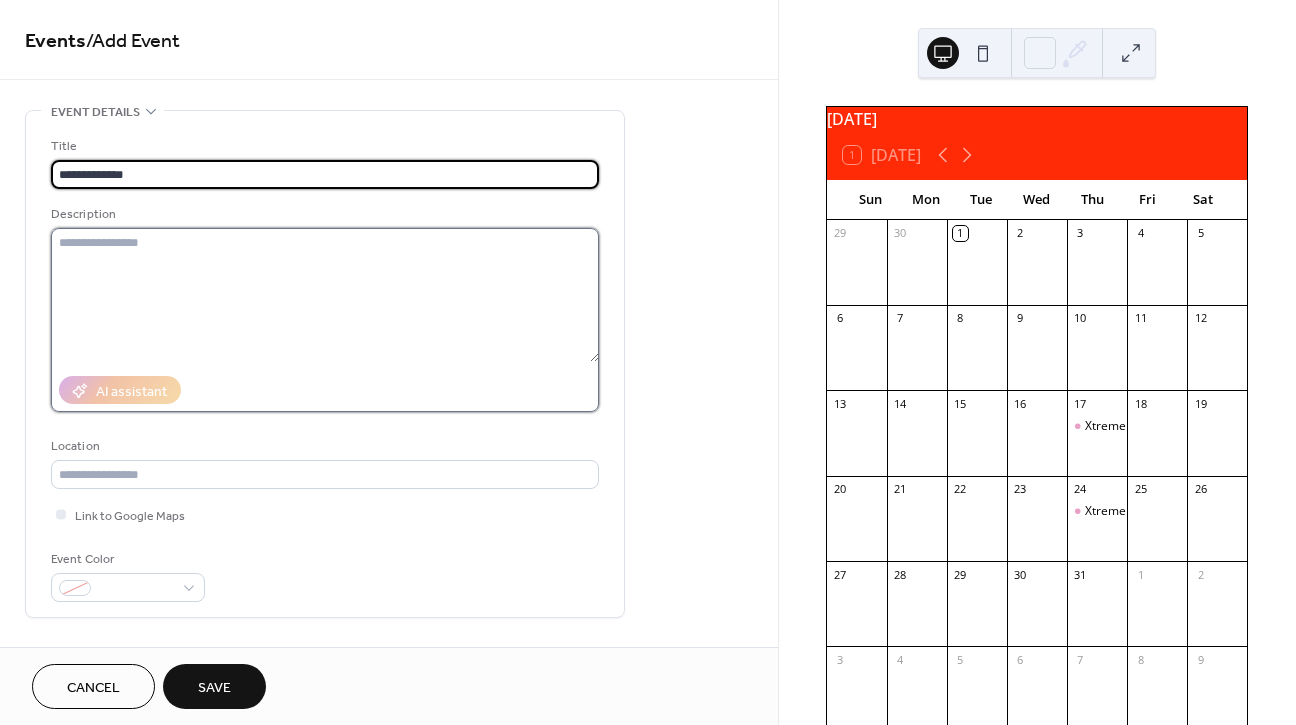 click at bounding box center (325, 295) 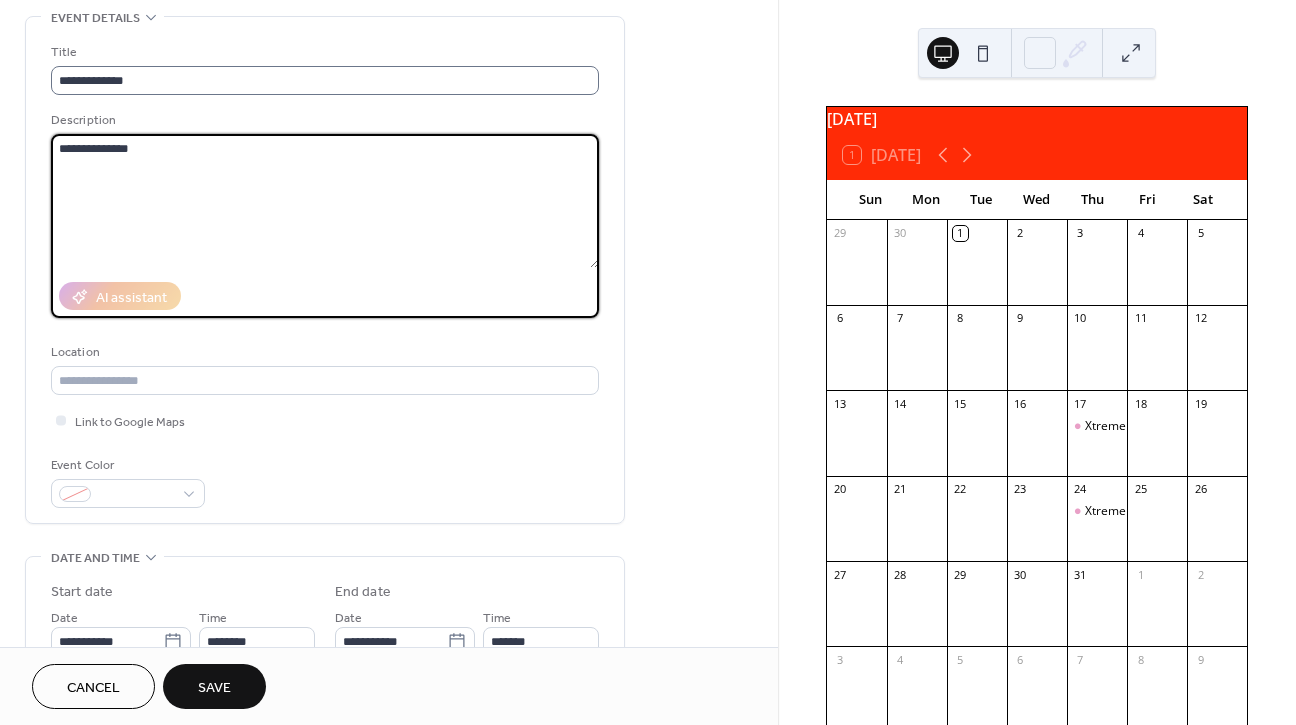 scroll, scrollTop: 135, scrollLeft: 0, axis: vertical 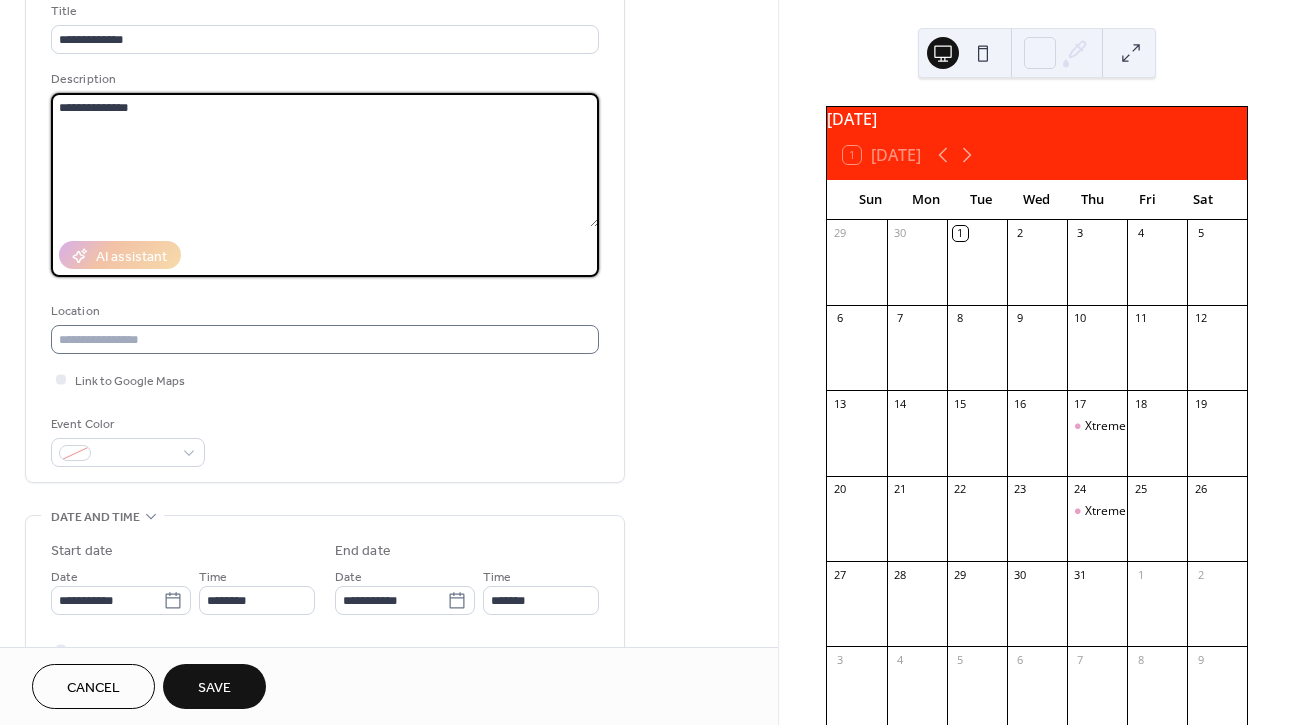 type on "**********" 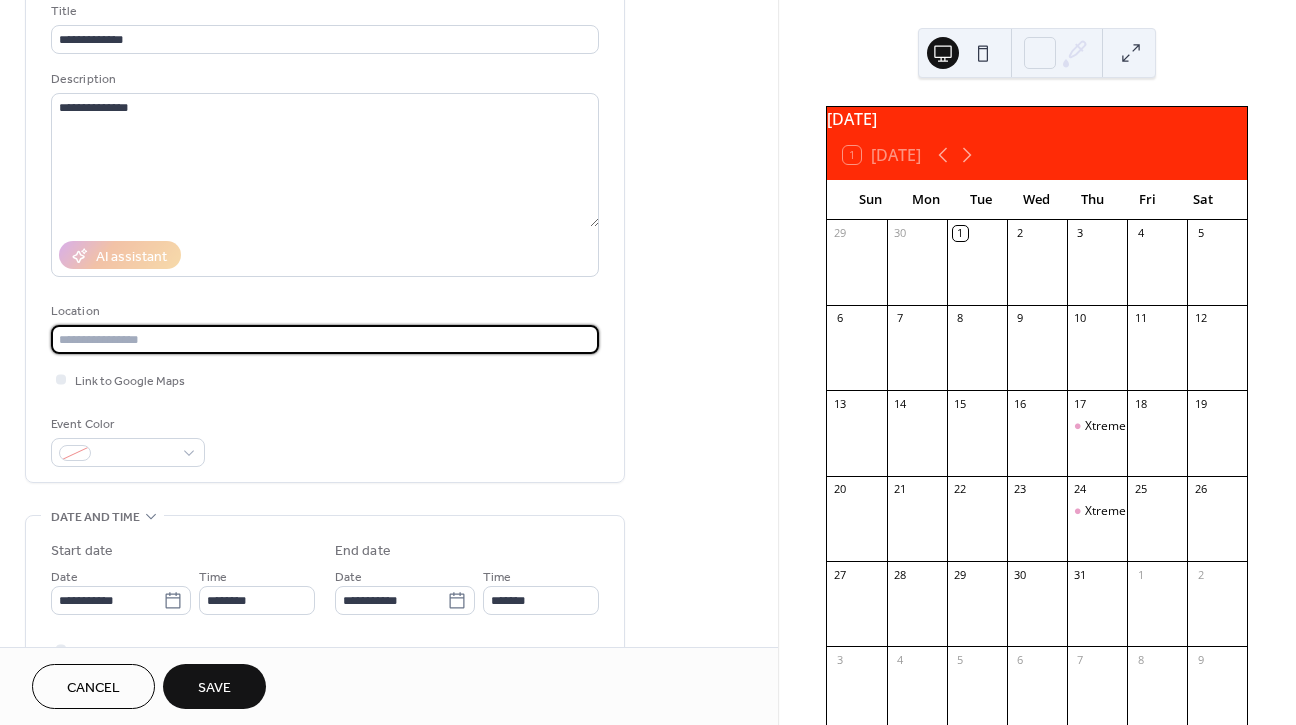 click at bounding box center [325, 339] 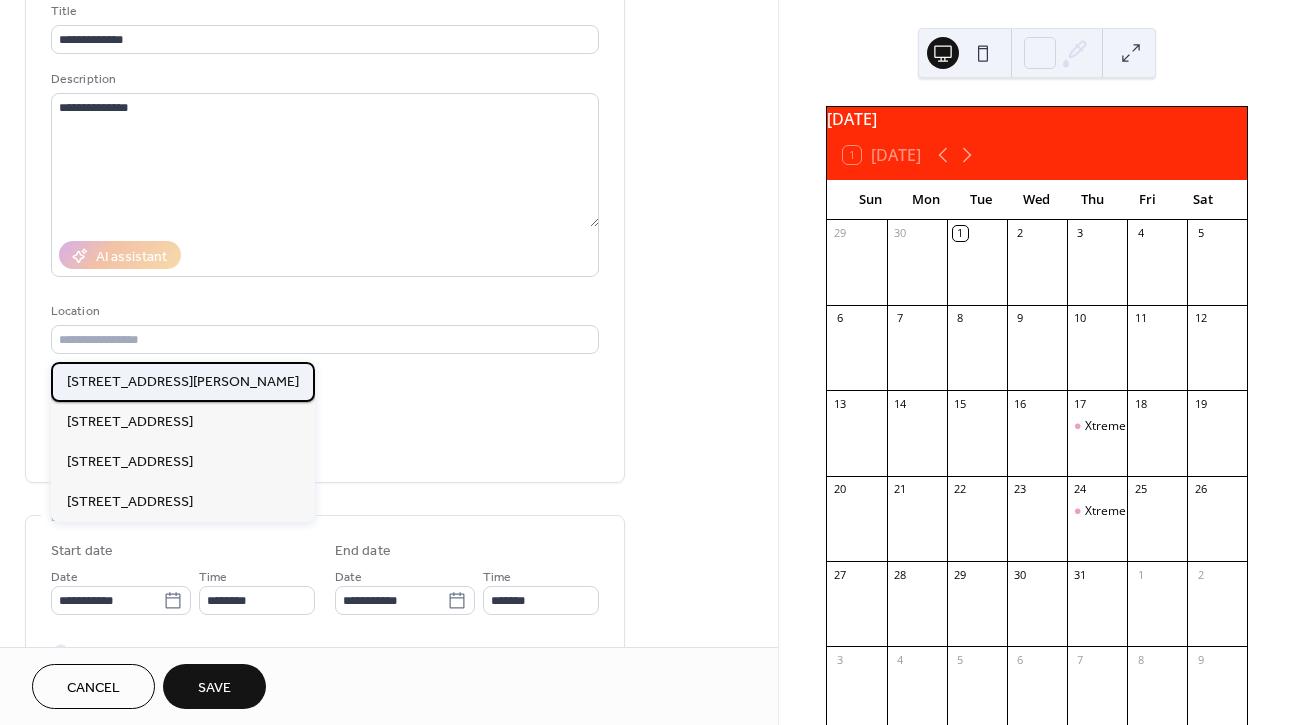 click on "[STREET_ADDRESS][PERSON_NAME]" at bounding box center [183, 382] 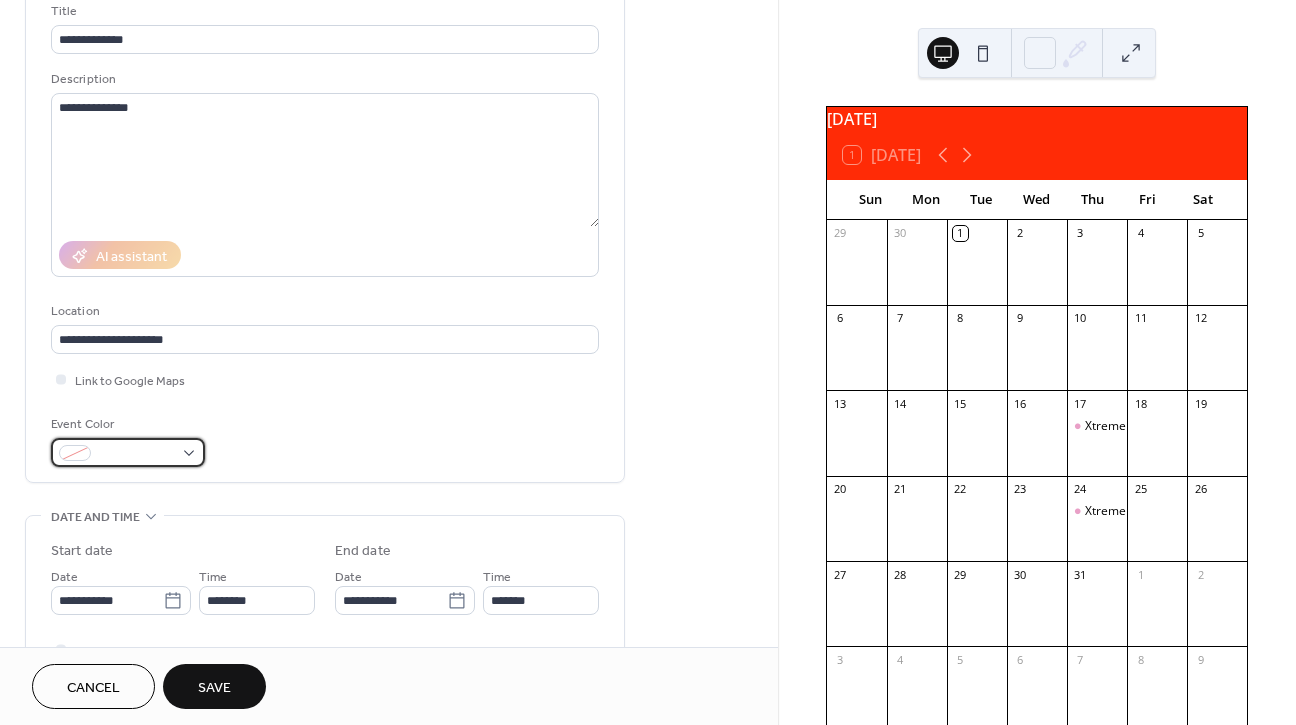 click at bounding box center (128, 452) 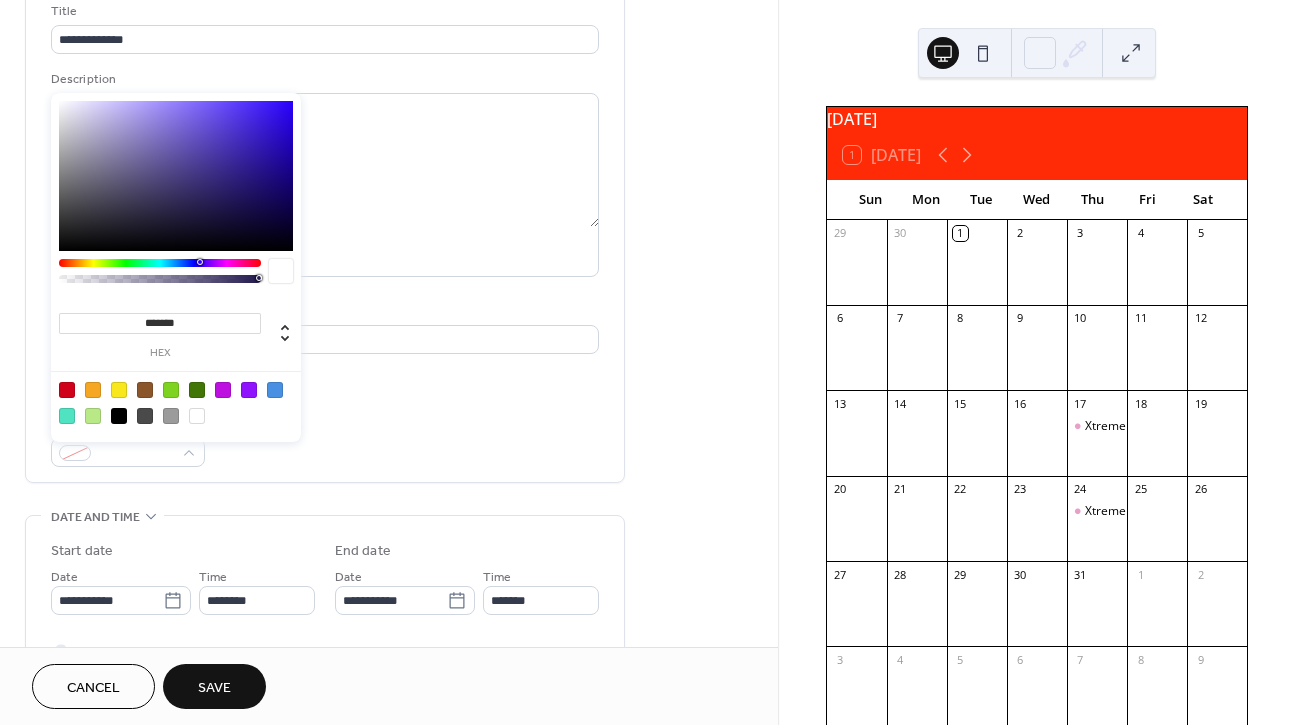 click at bounding box center (93, 390) 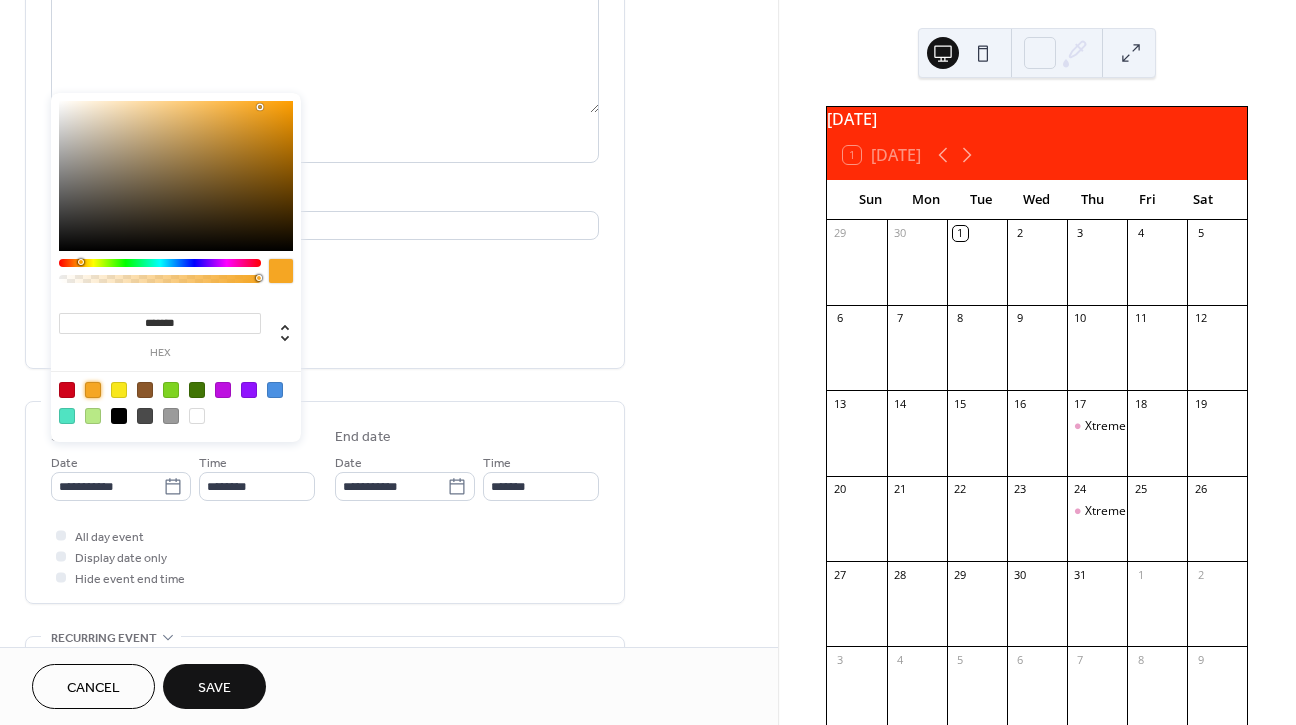 scroll, scrollTop: 254, scrollLeft: 0, axis: vertical 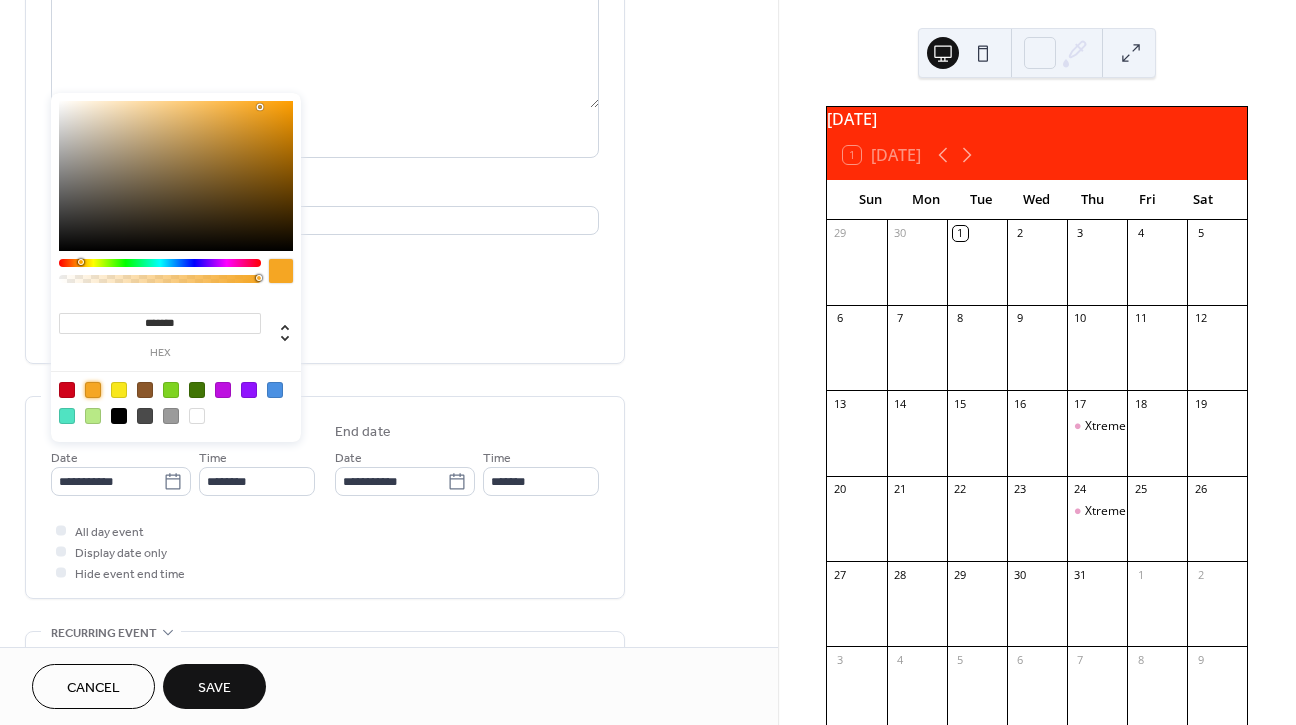 click at bounding box center [281, 271] 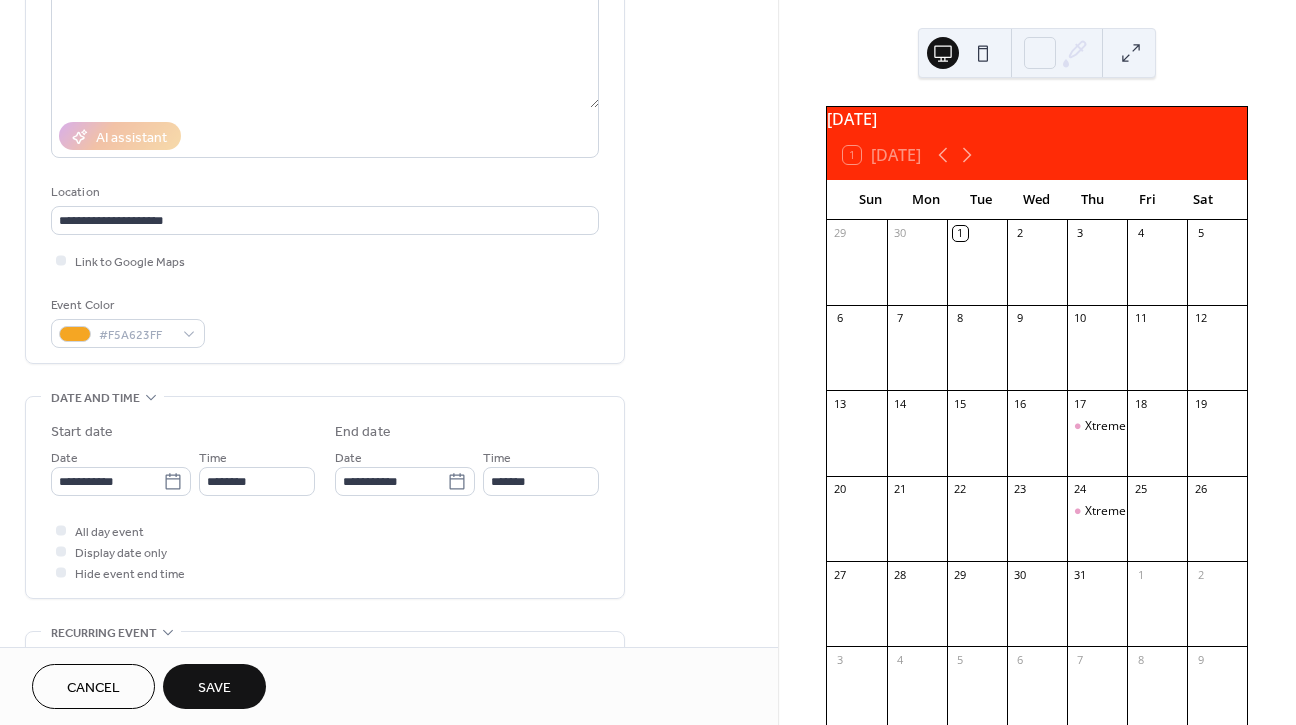 click on "Event Color #F5A623FF" at bounding box center (325, 321) 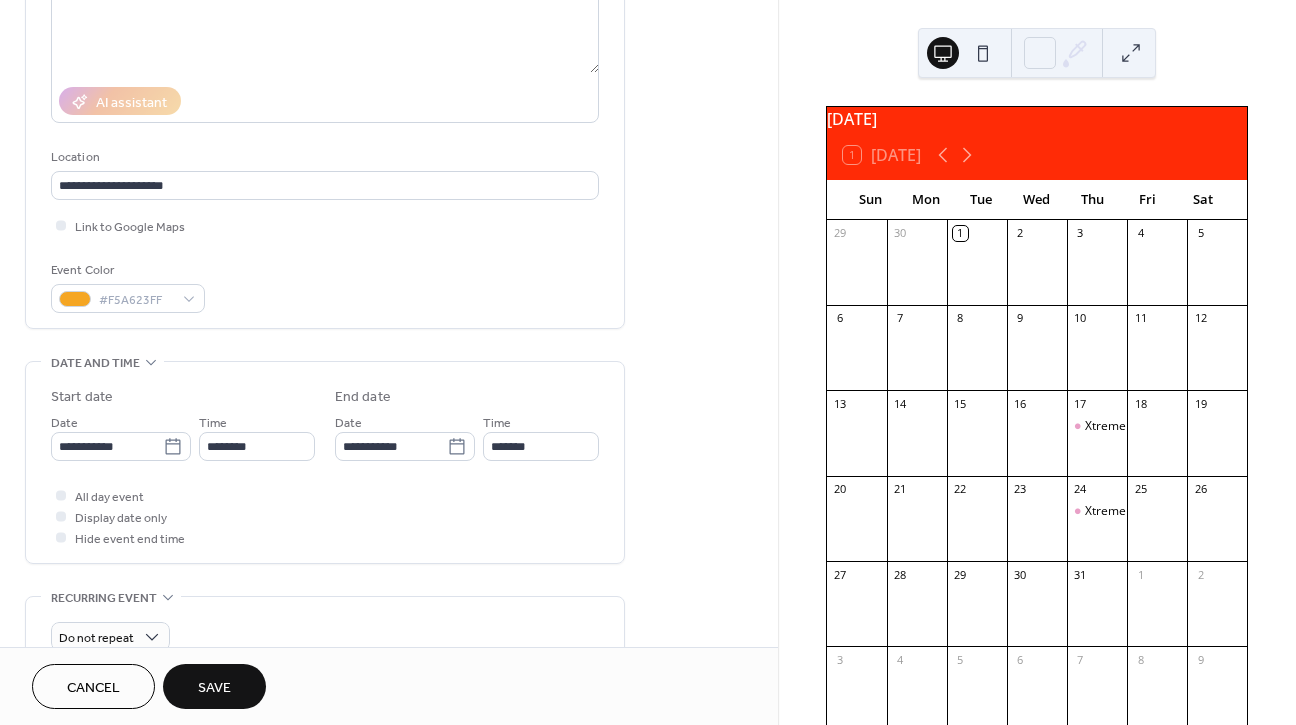 scroll, scrollTop: 332, scrollLeft: 0, axis: vertical 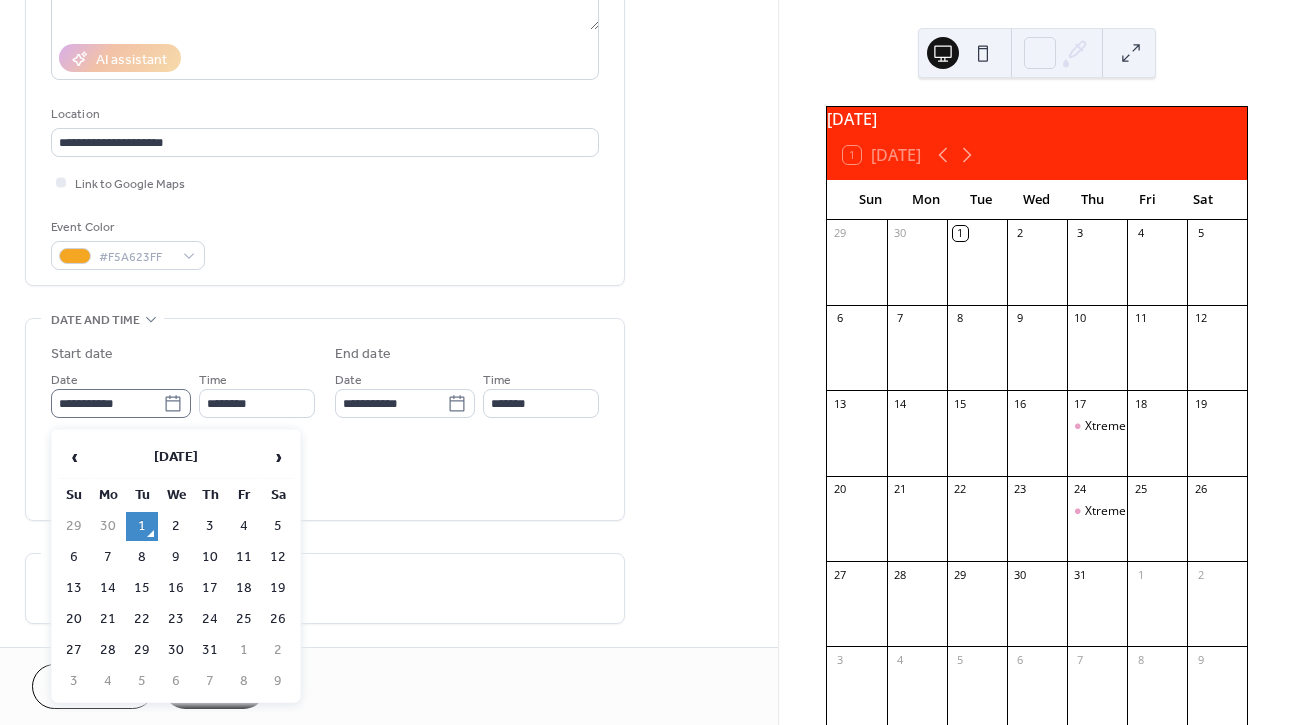 click 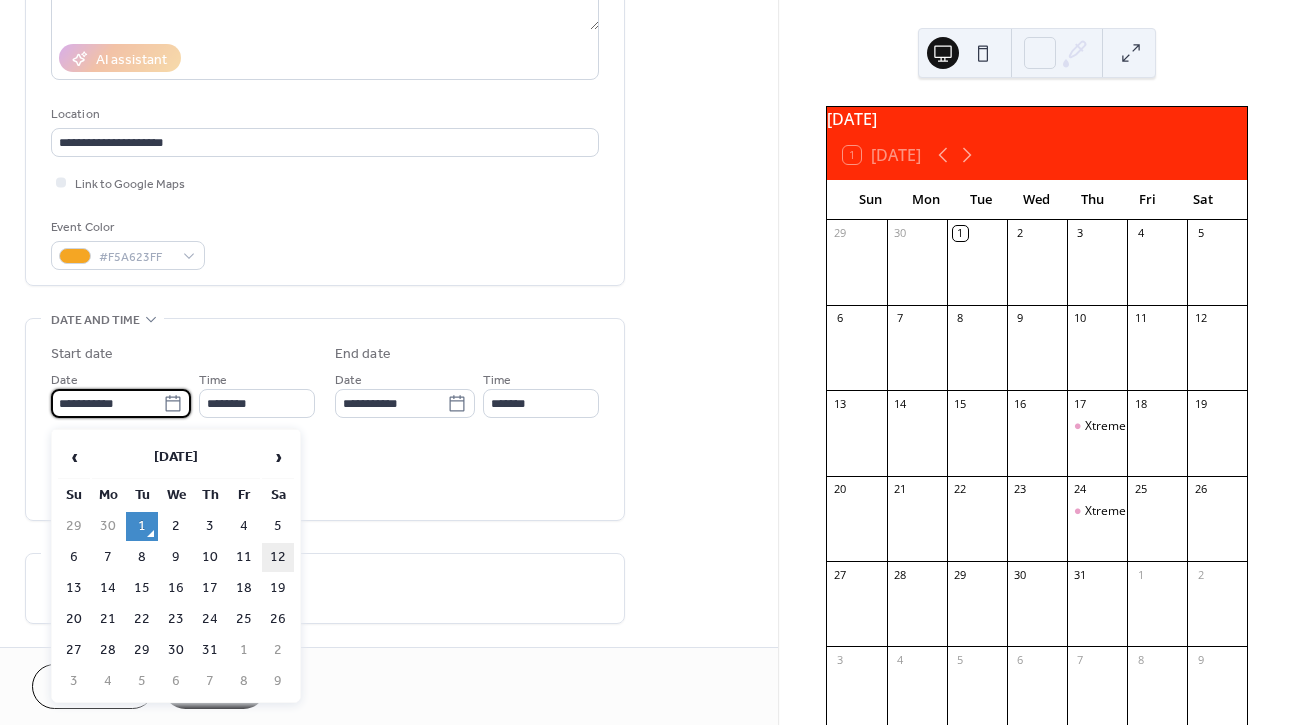 click on "12" at bounding box center (278, 557) 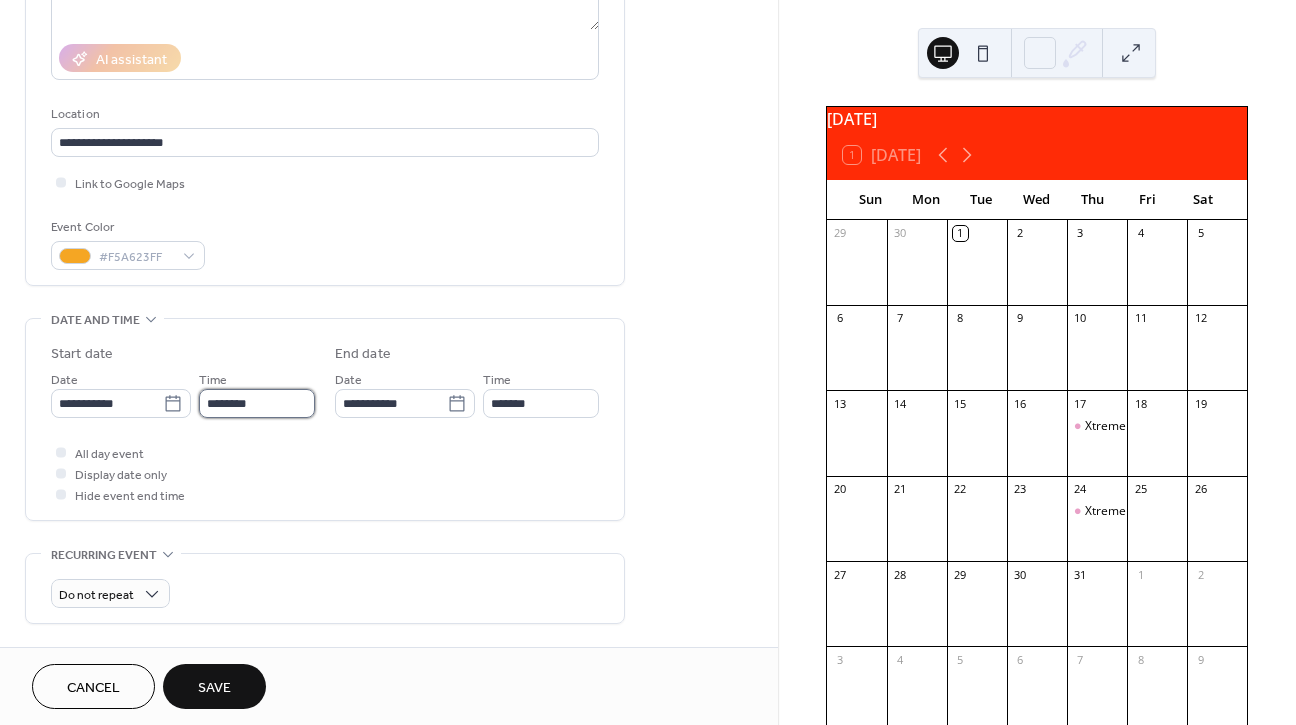 click on "********" at bounding box center [257, 403] 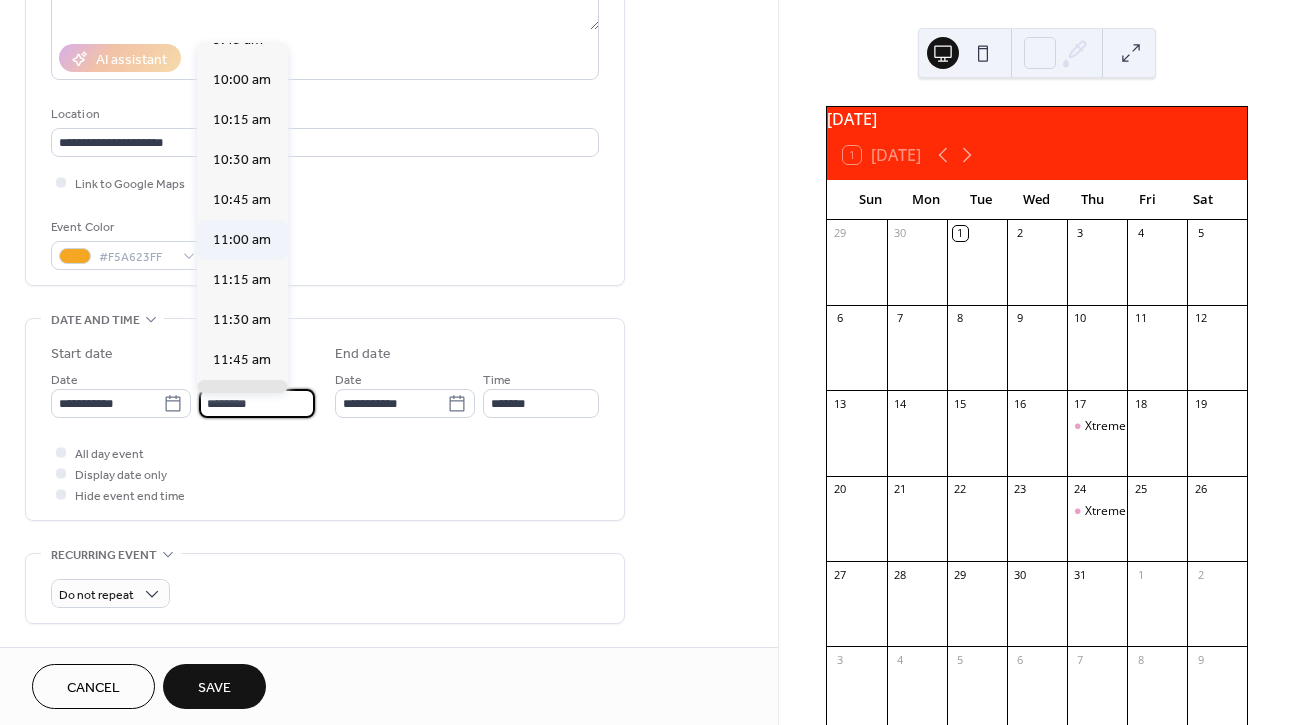 scroll, scrollTop: 1572, scrollLeft: 0, axis: vertical 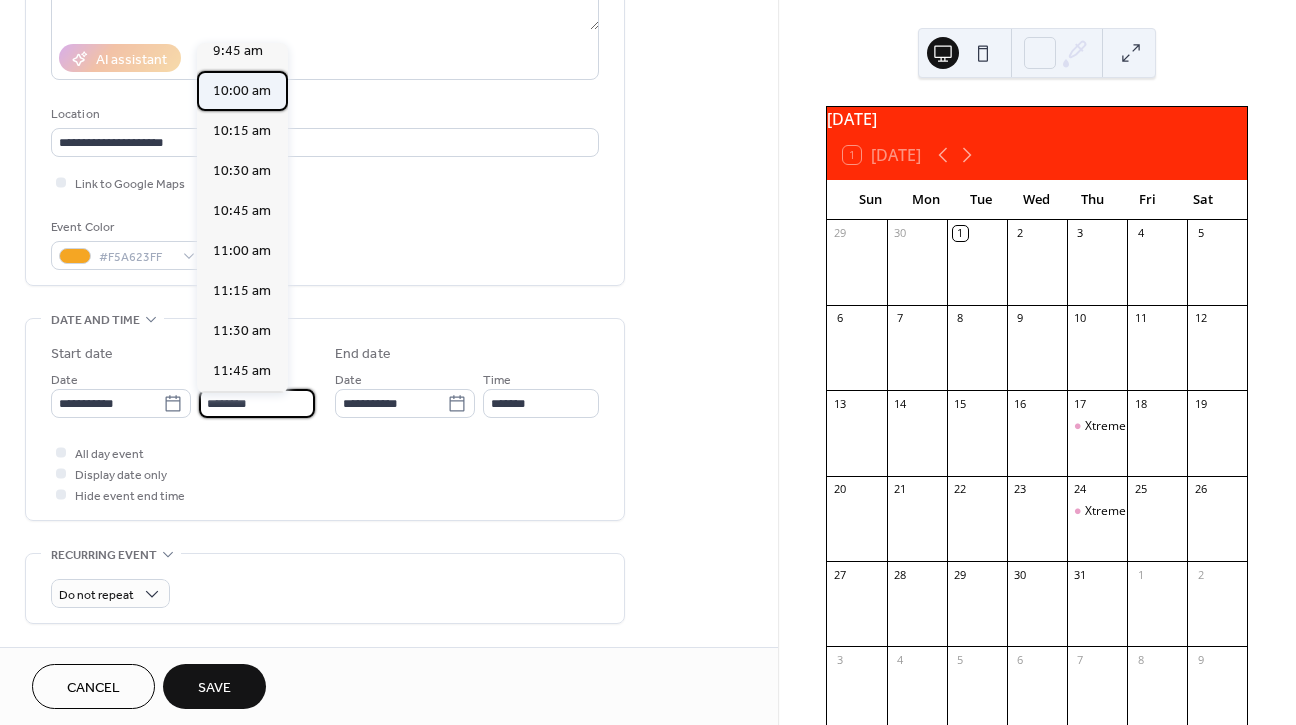 click on "10:00 am" at bounding box center (242, 91) 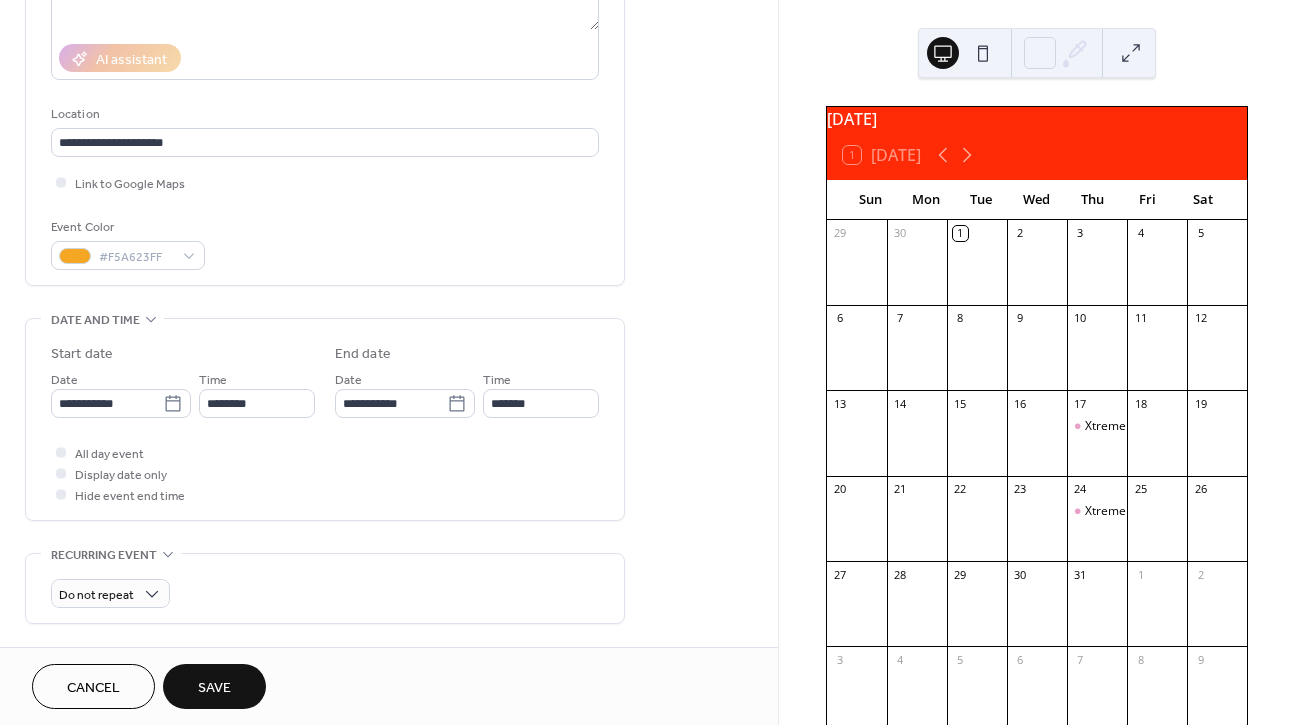 type on "********" 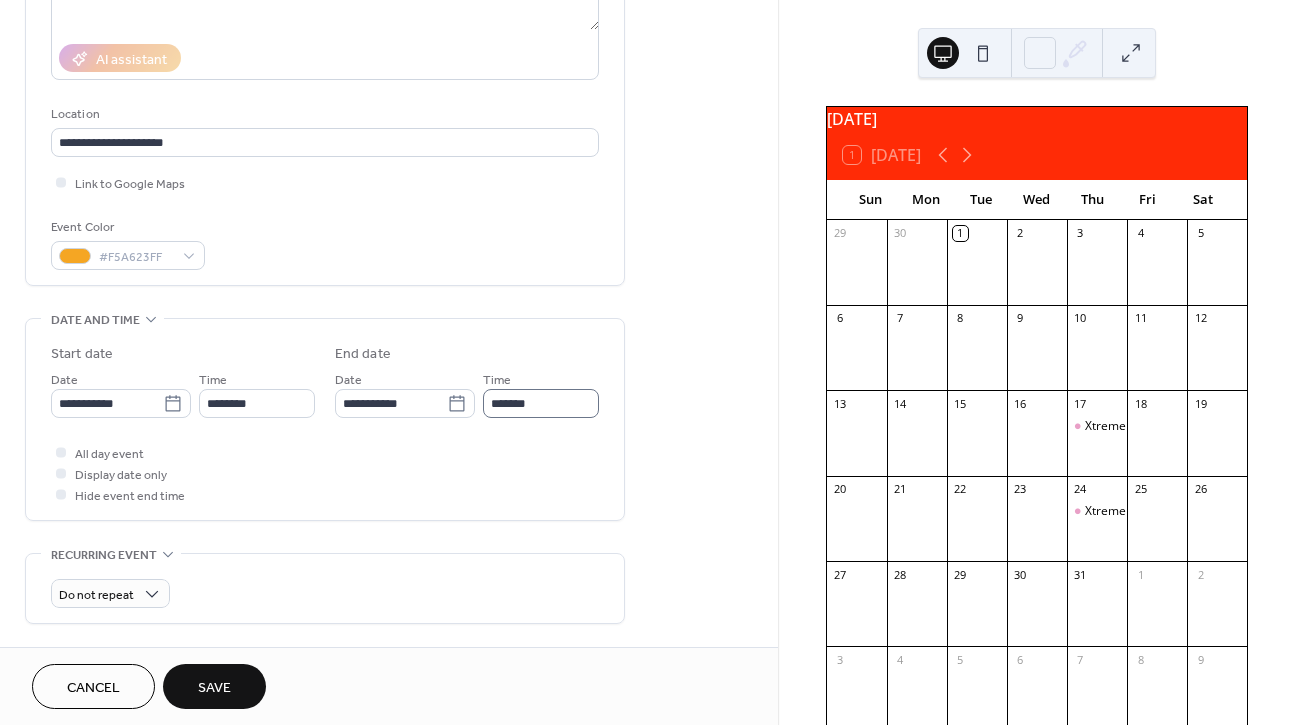 type on "********" 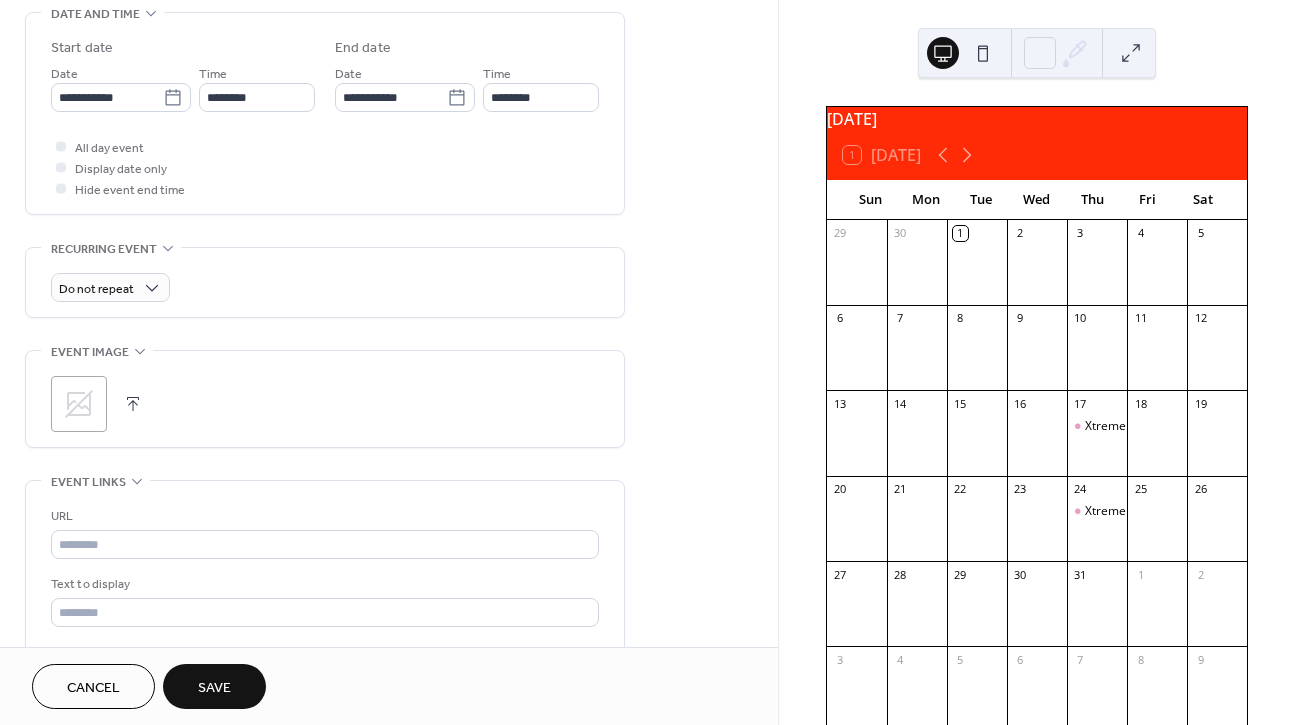 scroll, scrollTop: 651, scrollLeft: 0, axis: vertical 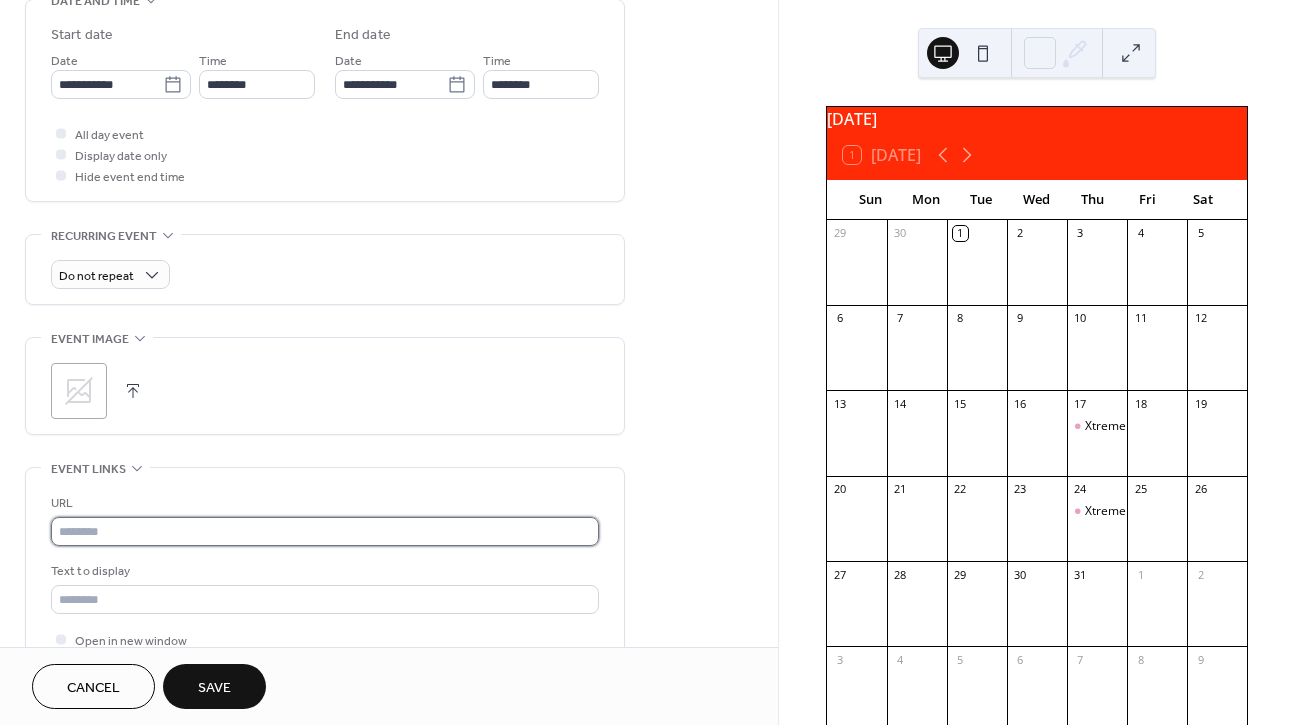 click at bounding box center [325, 531] 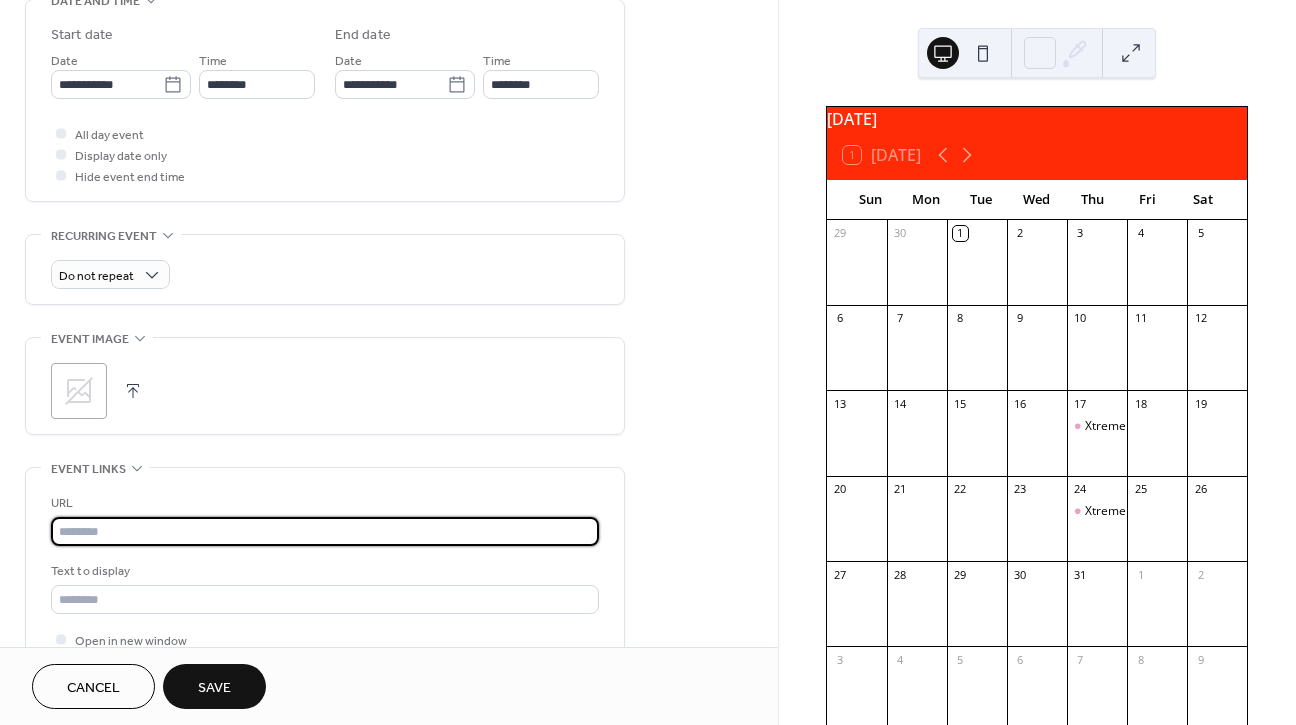 paste on "**********" 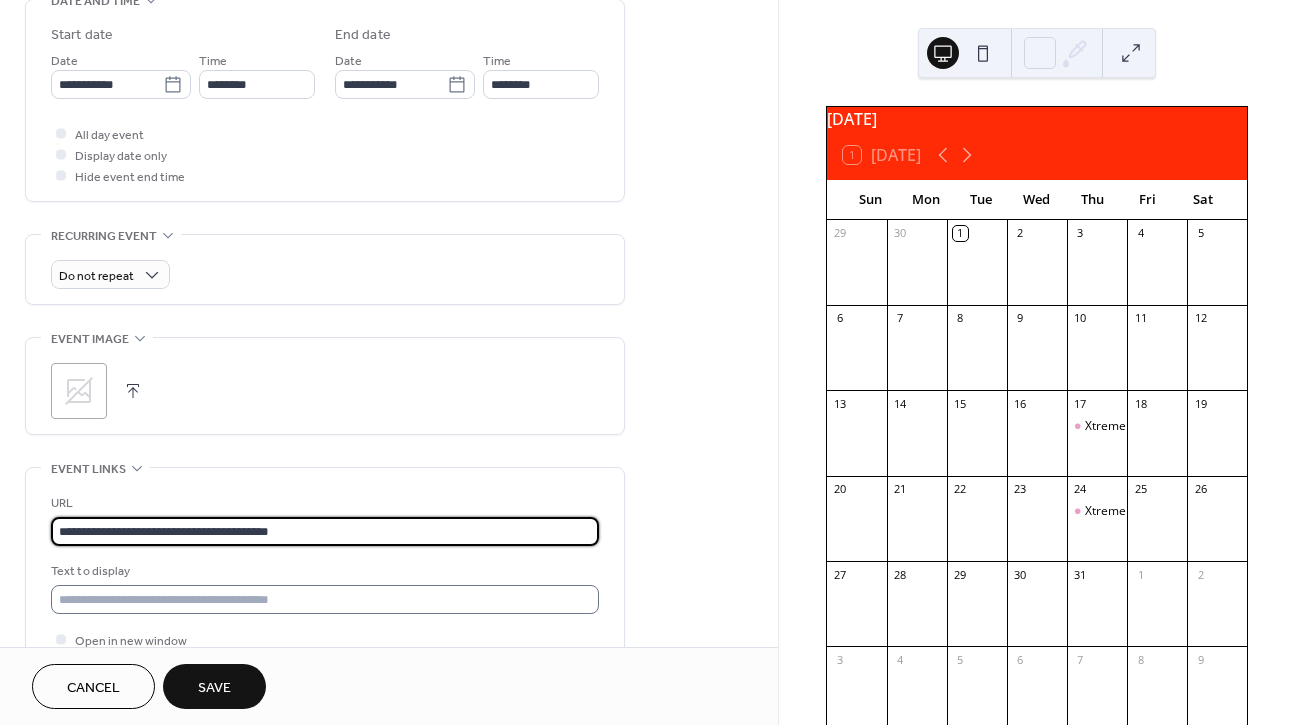type on "**********" 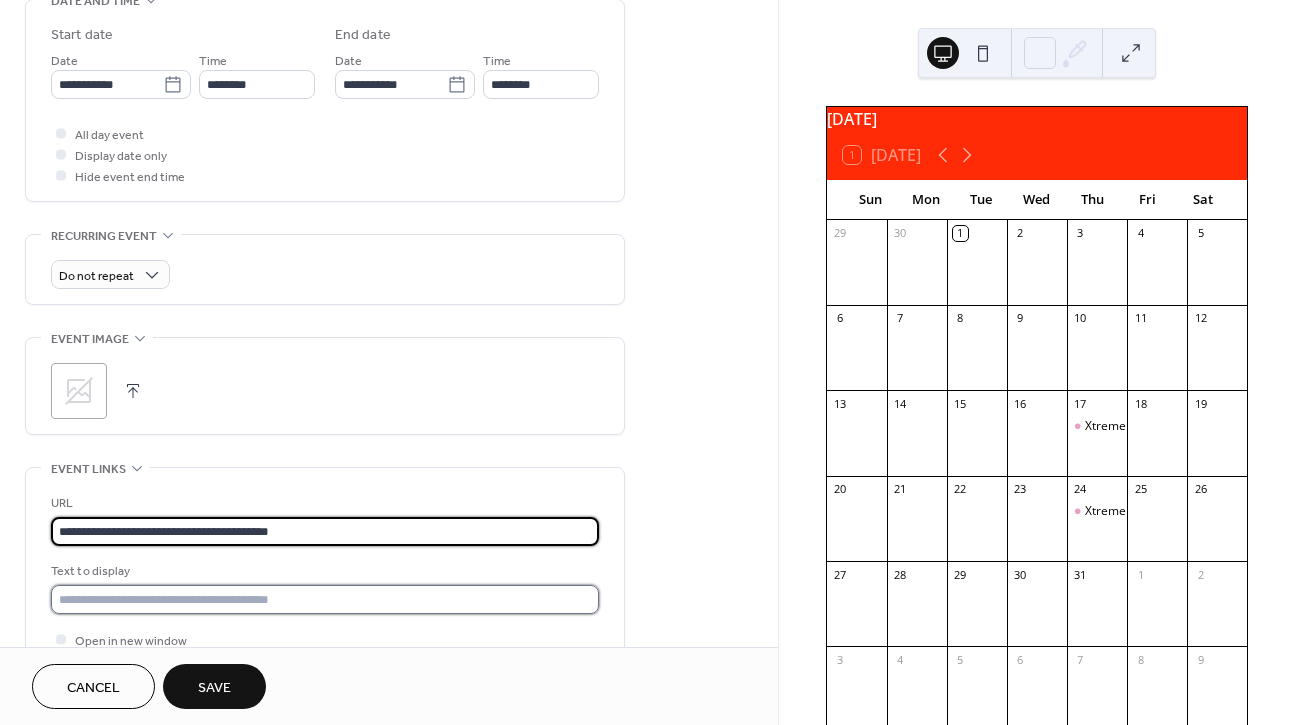 click at bounding box center [325, 599] 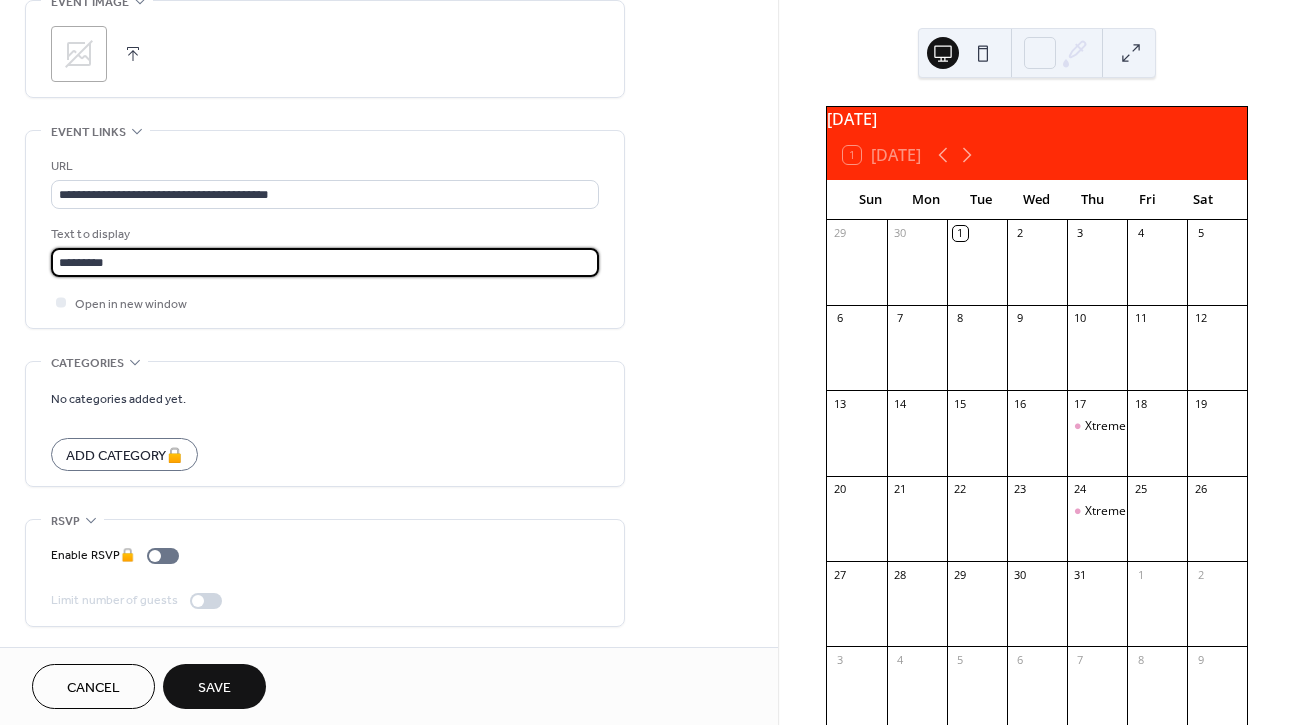 scroll, scrollTop: 998, scrollLeft: 0, axis: vertical 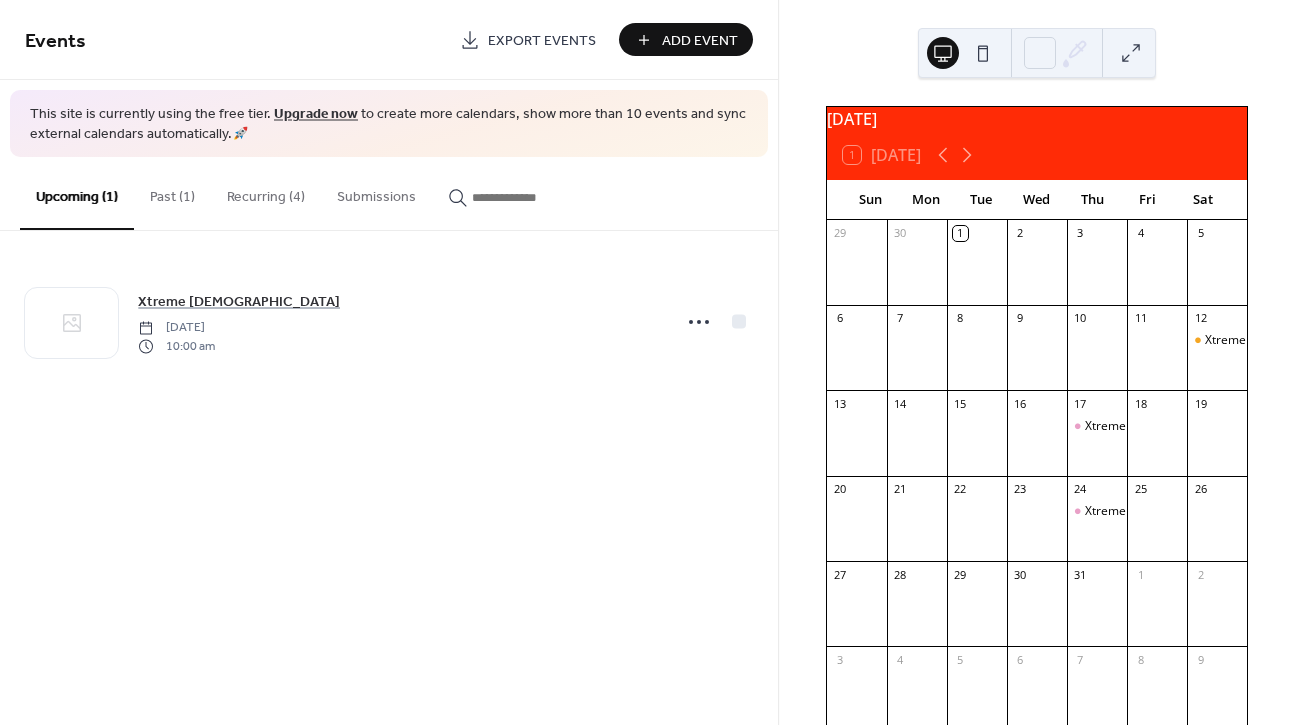 click on "Recurring  (4)" at bounding box center (266, 192) 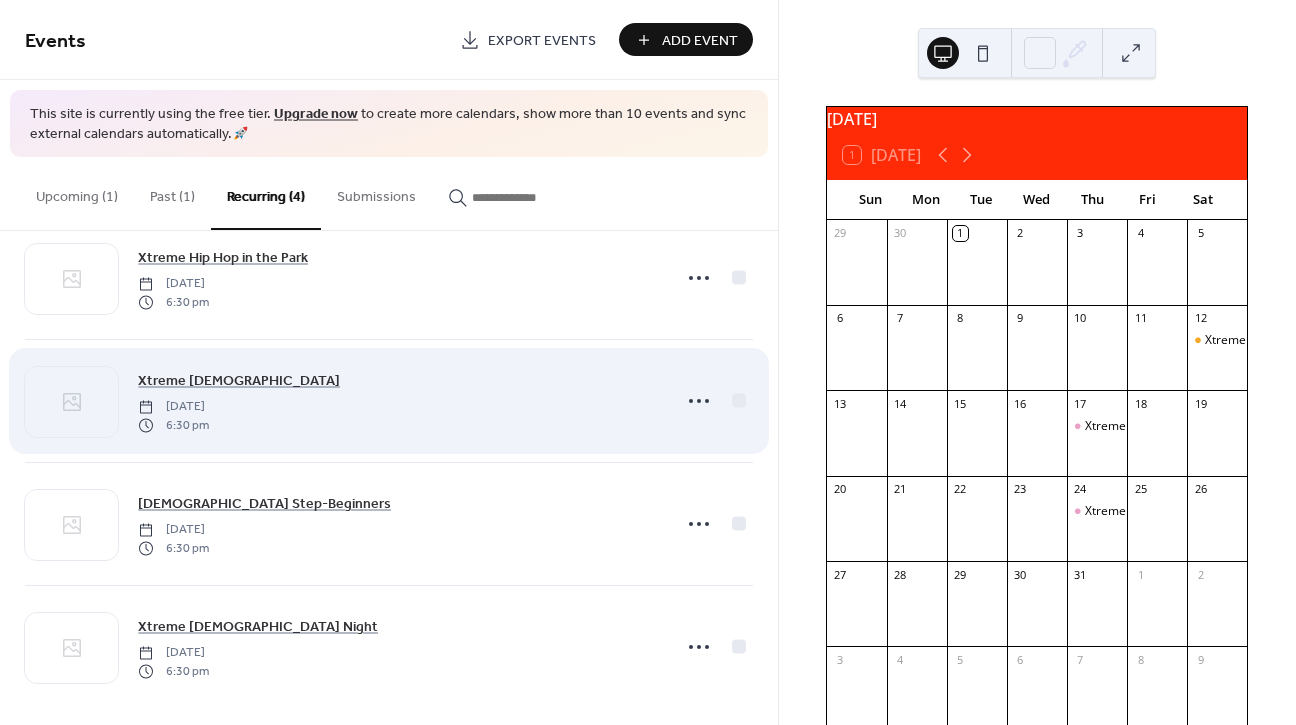 scroll, scrollTop: 1, scrollLeft: 0, axis: vertical 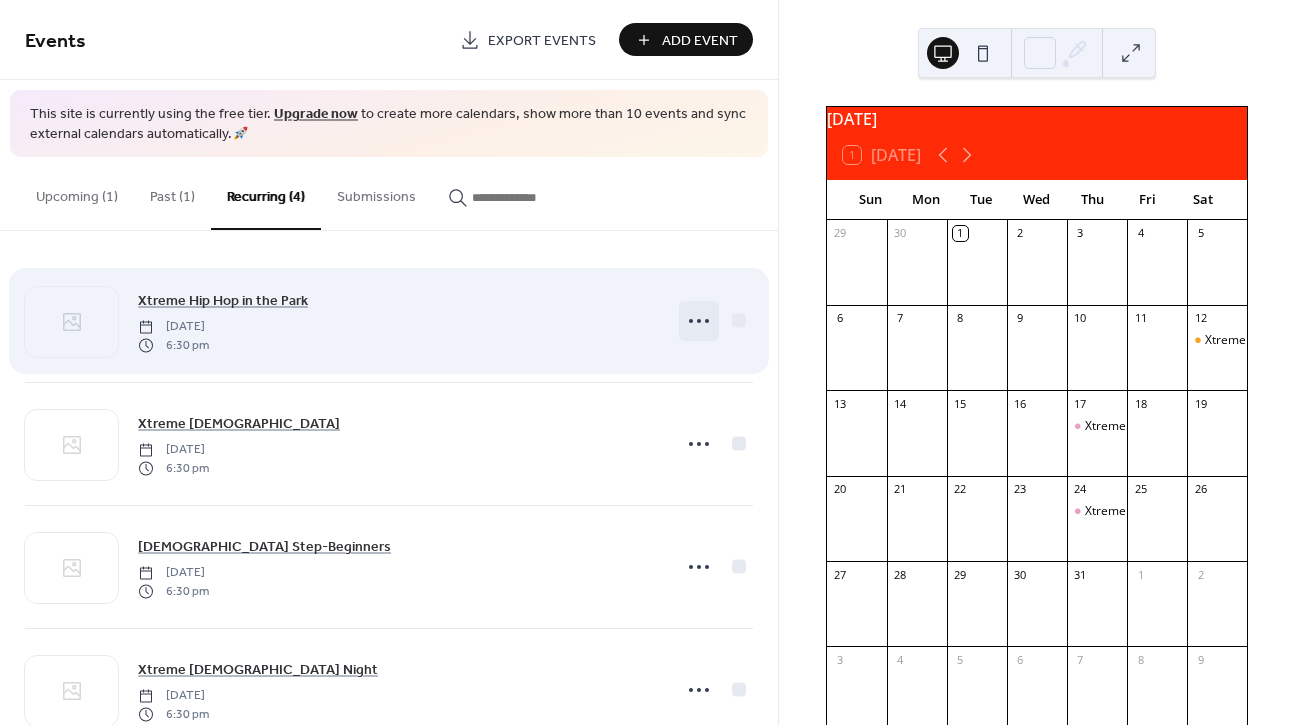 click 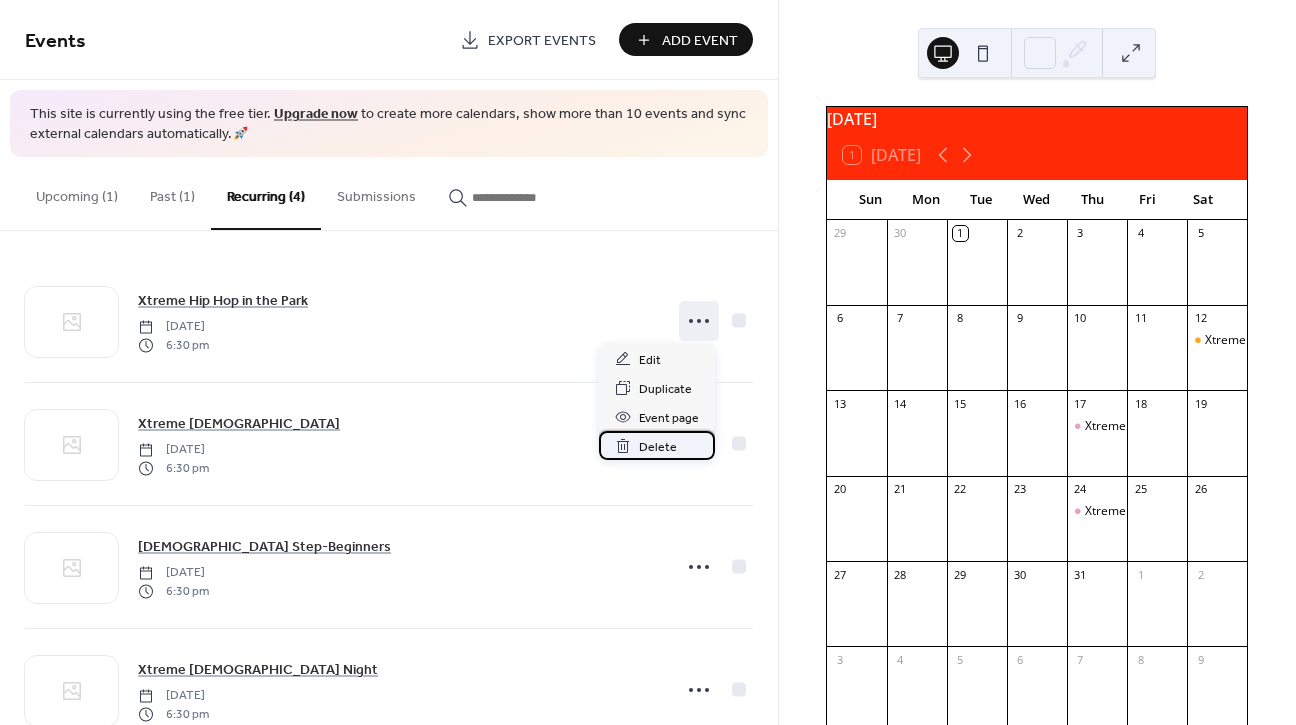 click on "Delete" at bounding box center [658, 447] 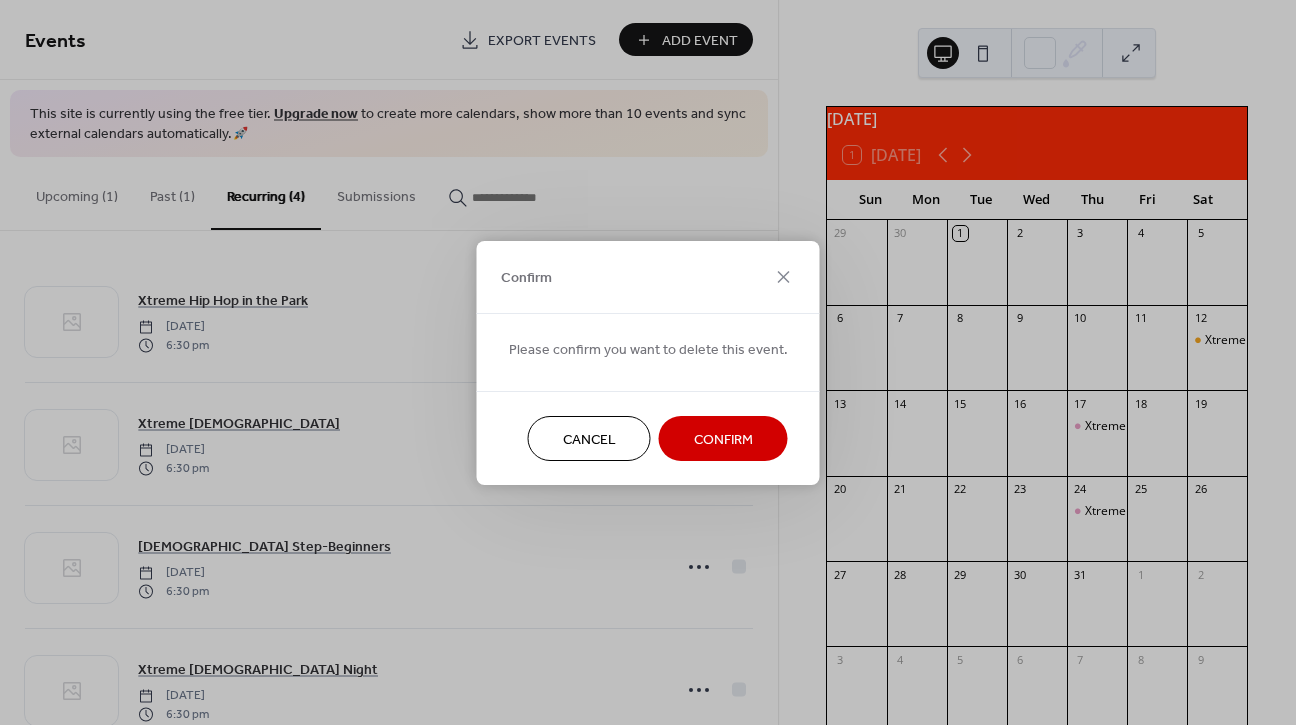 click on "Confirm" at bounding box center [723, 439] 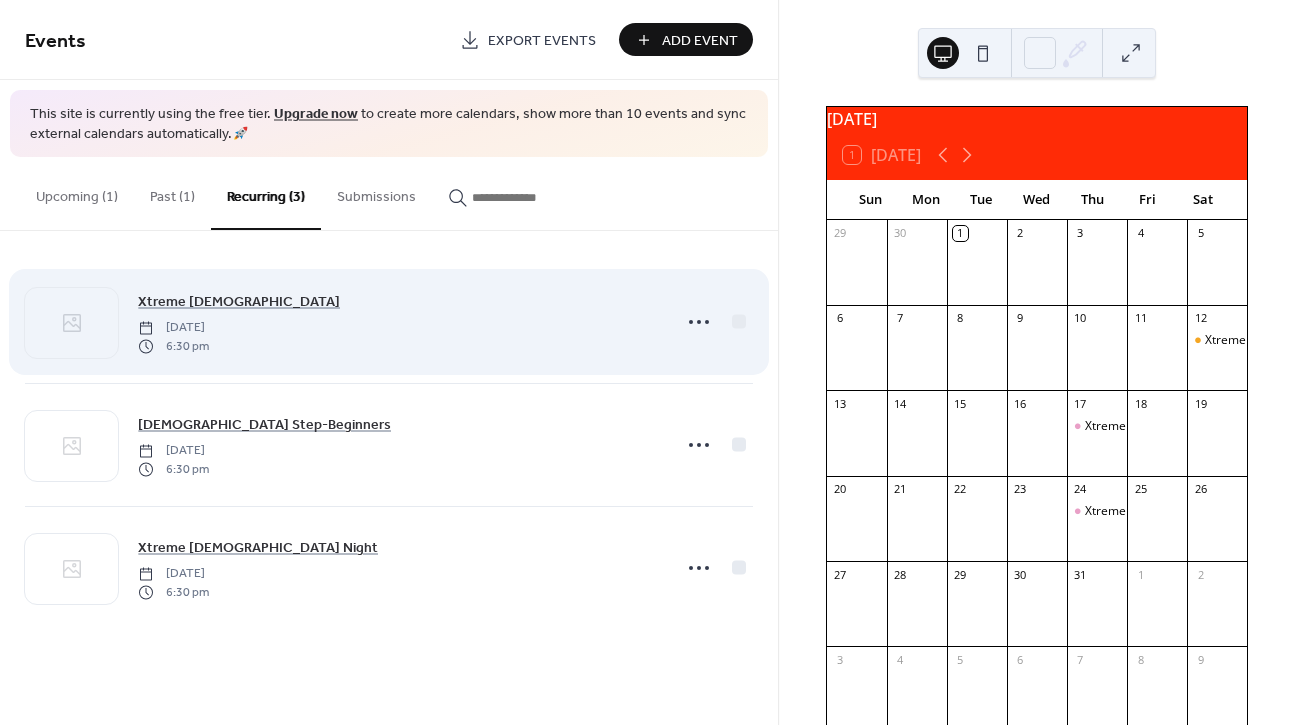 scroll, scrollTop: 0, scrollLeft: 0, axis: both 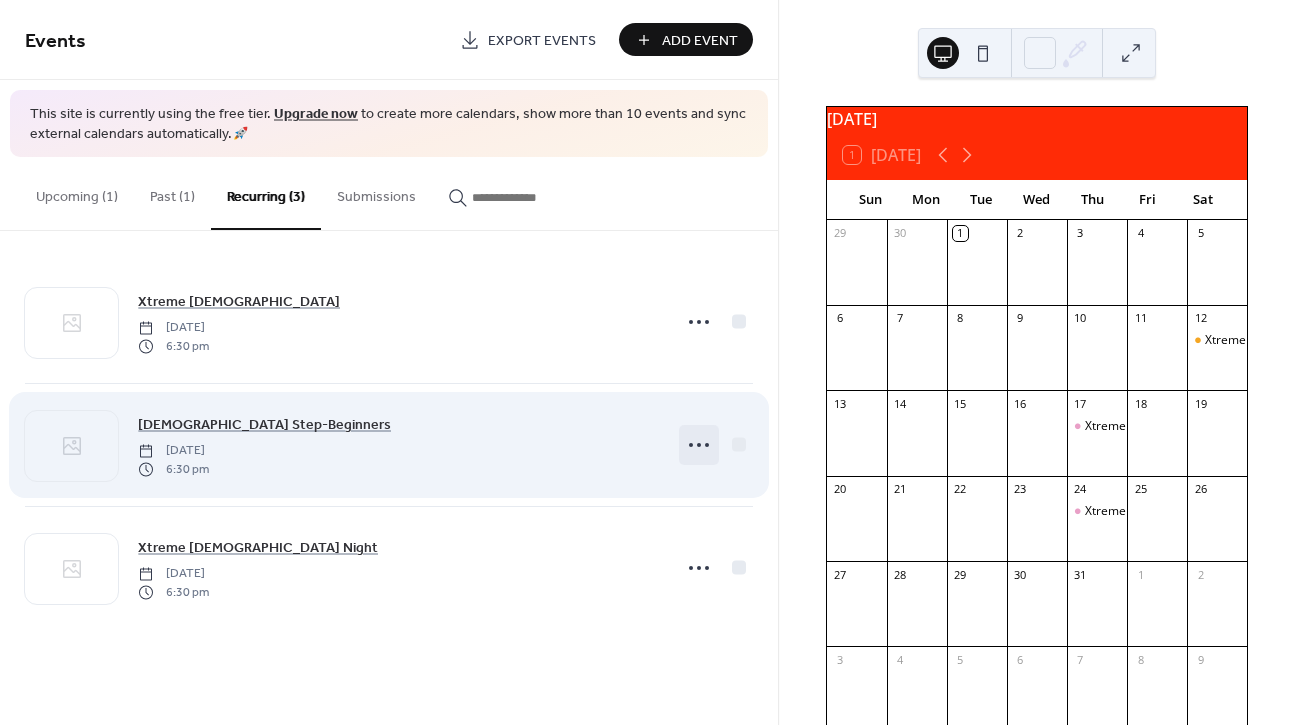 click 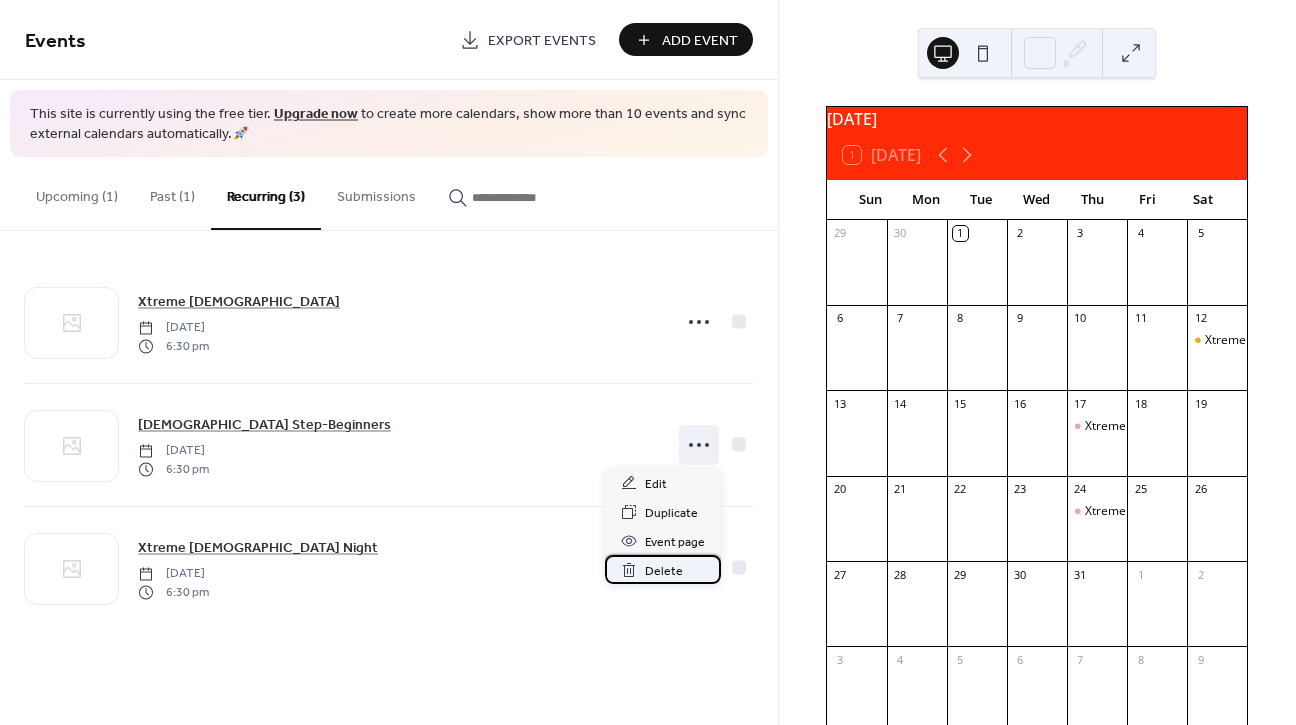 click on "Delete" at bounding box center (664, 571) 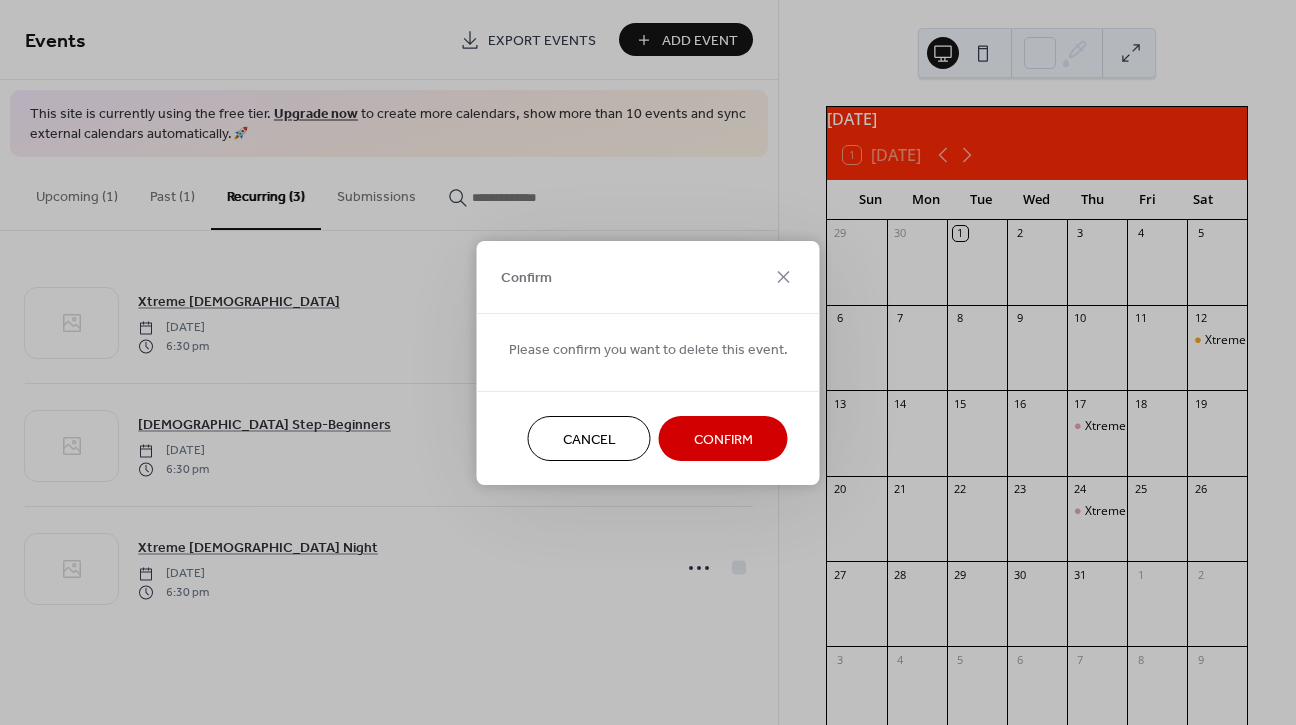 click on "Confirm" at bounding box center [723, 439] 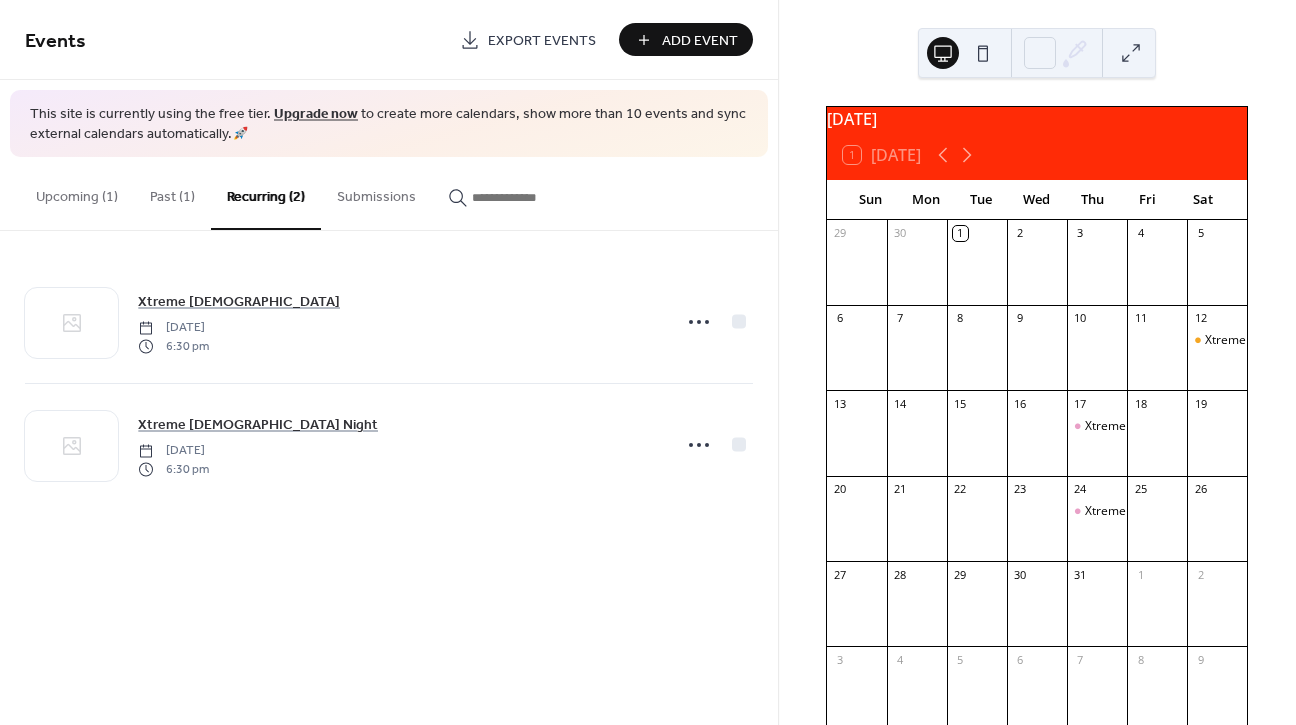 click on "Upcoming  (1)" at bounding box center (77, 192) 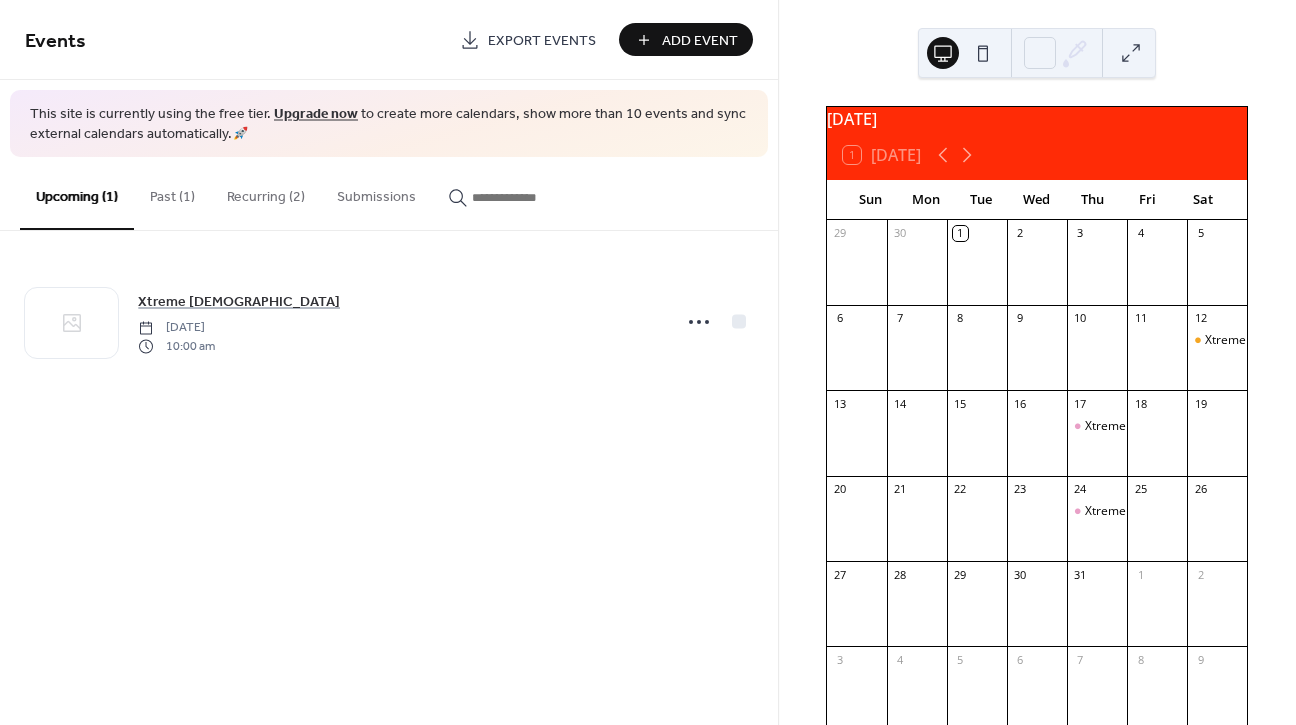 click on "Recurring  (2)" at bounding box center (266, 192) 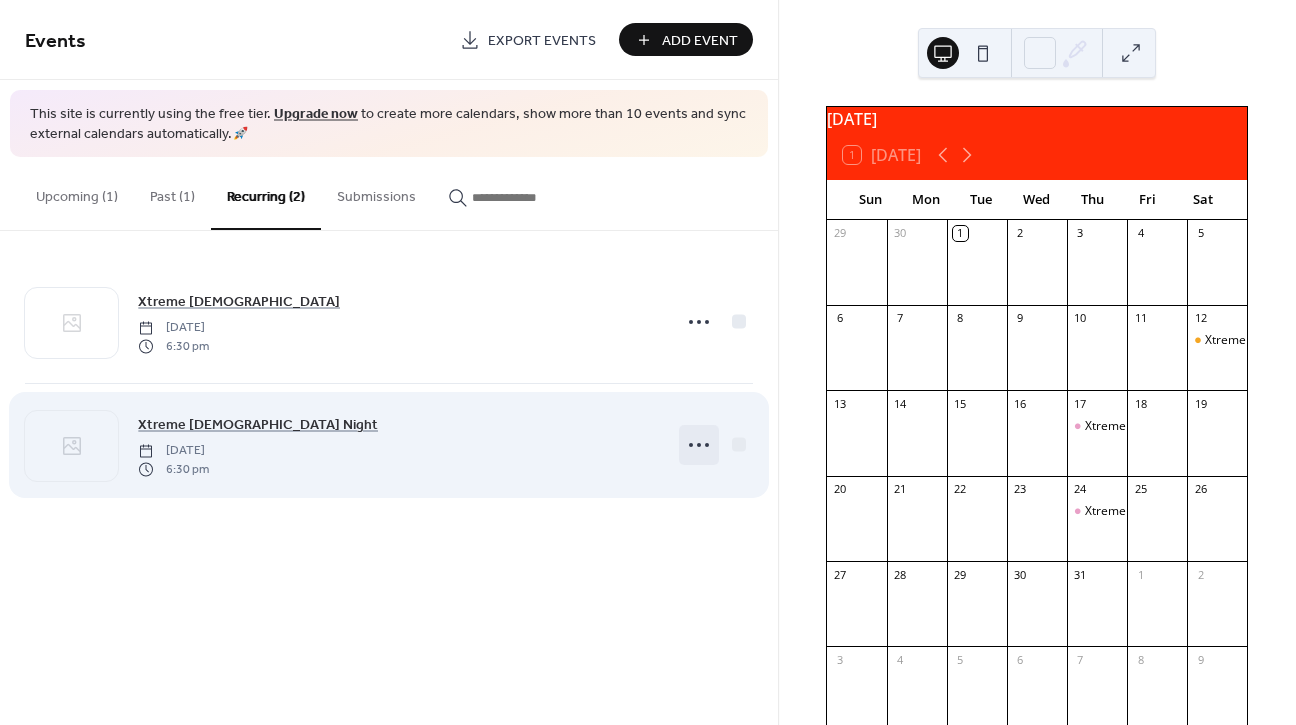 click 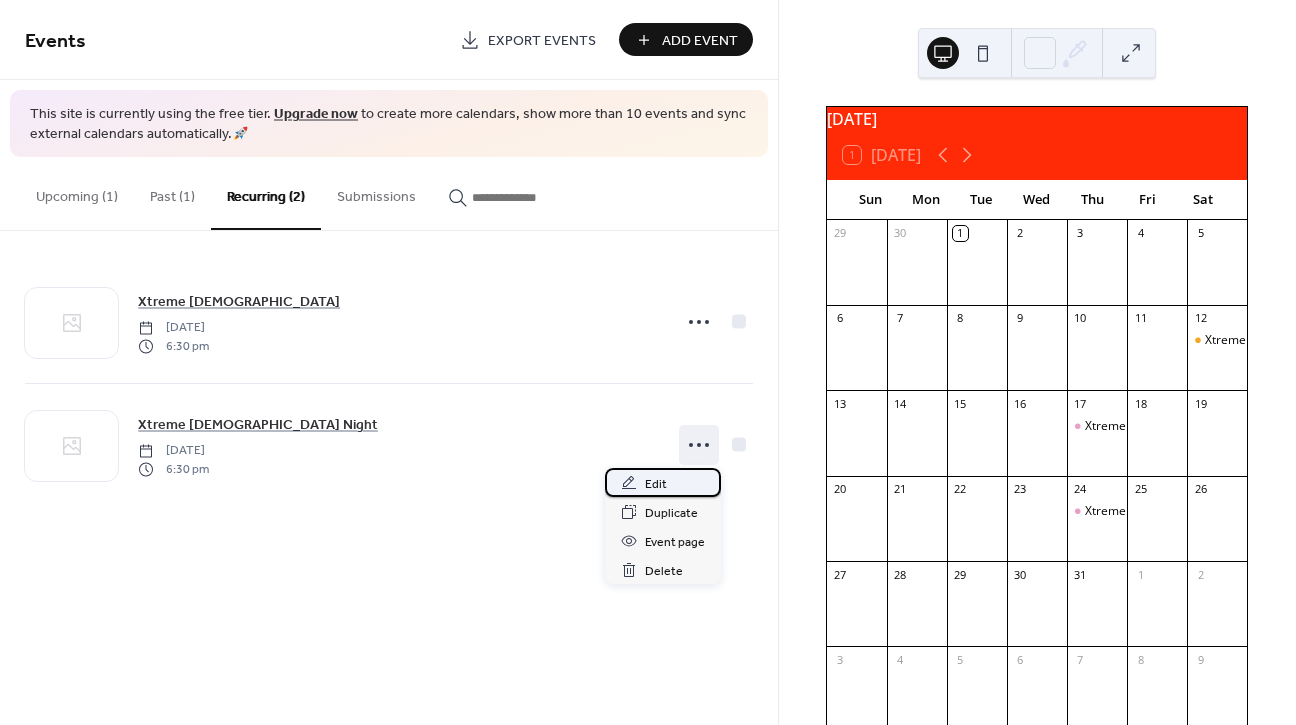 click on "Edit" at bounding box center (656, 484) 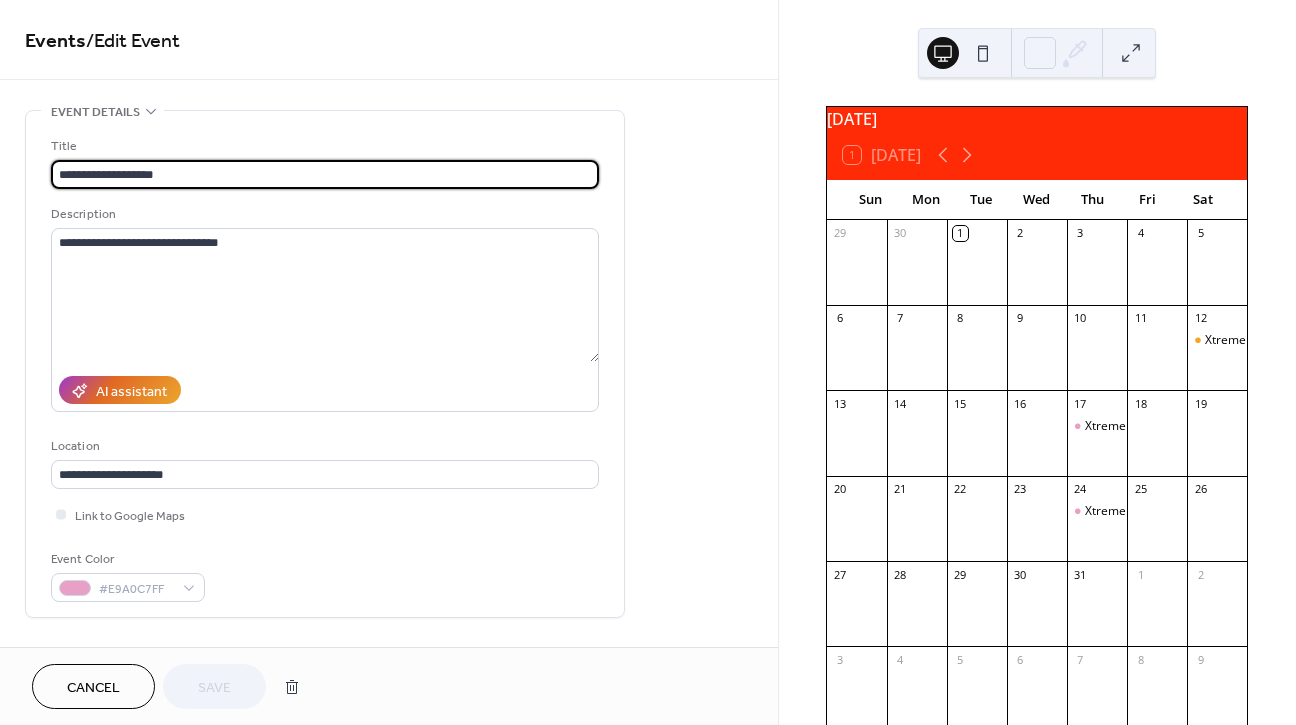 type on "**********" 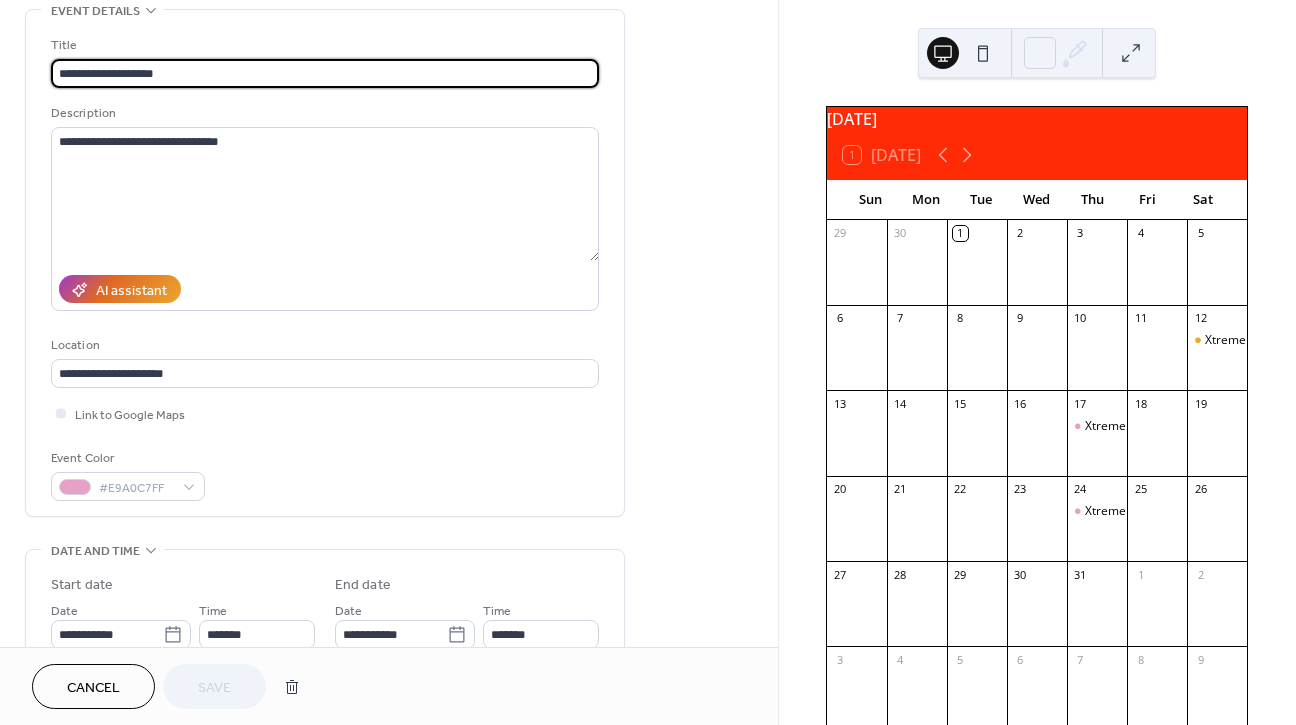 scroll, scrollTop: 110, scrollLeft: 0, axis: vertical 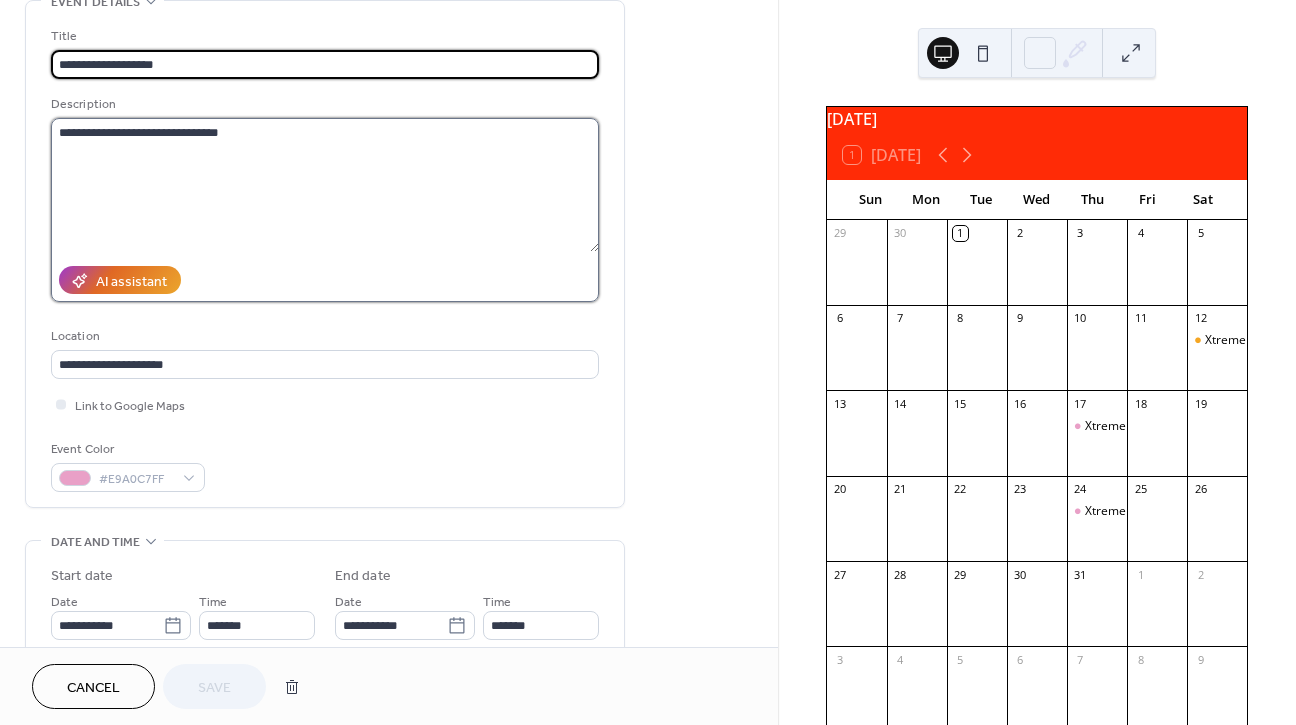 click on "**********" at bounding box center [325, 185] 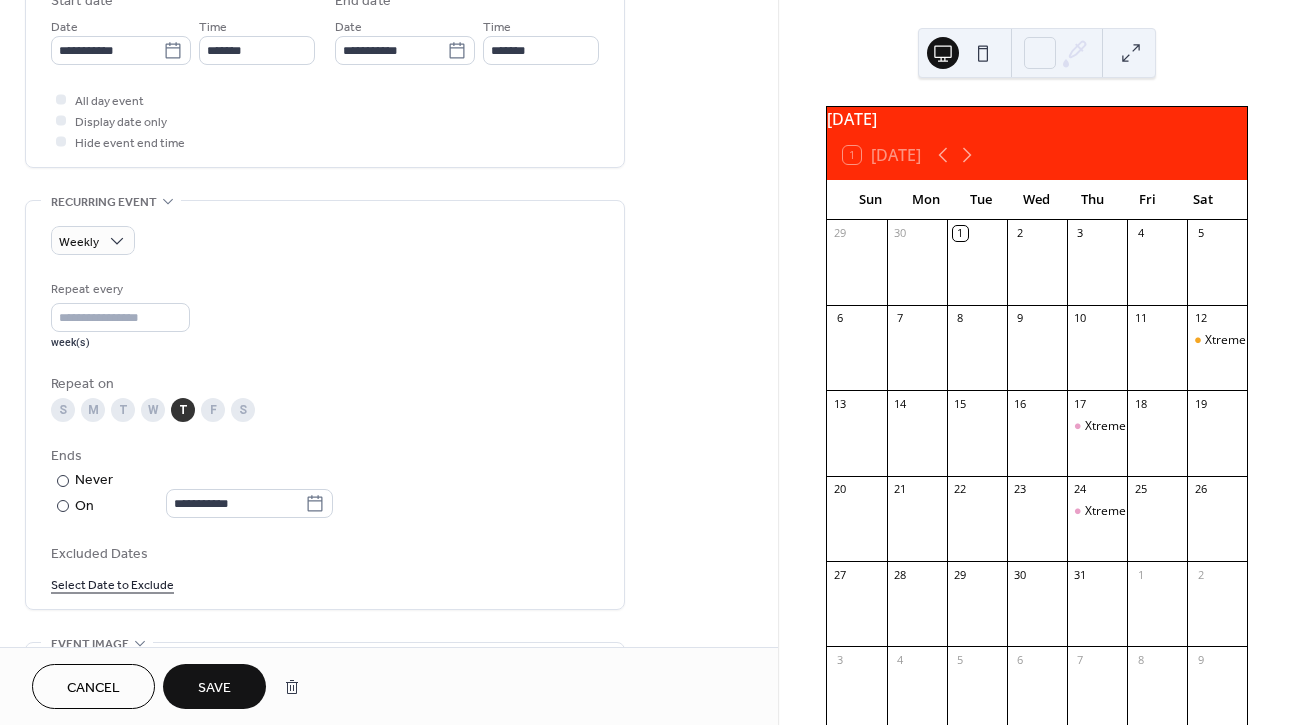 scroll, scrollTop: 739, scrollLeft: 0, axis: vertical 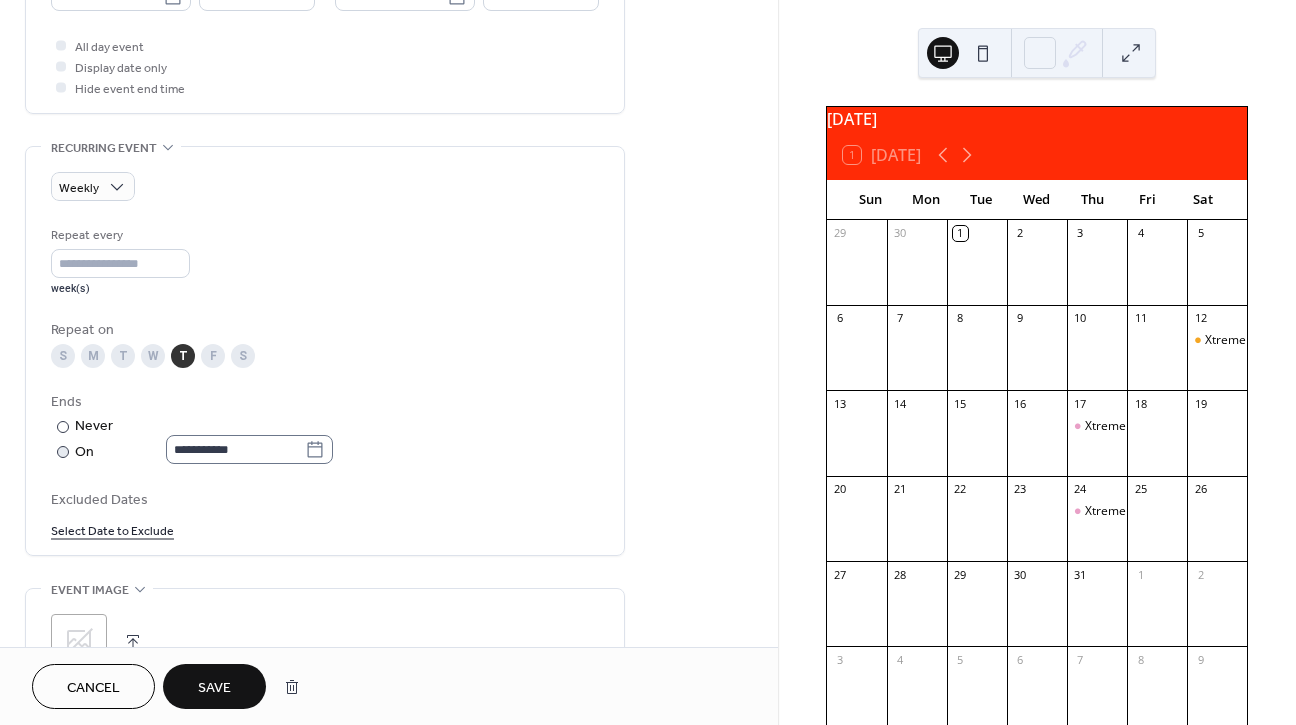 type on "**********" 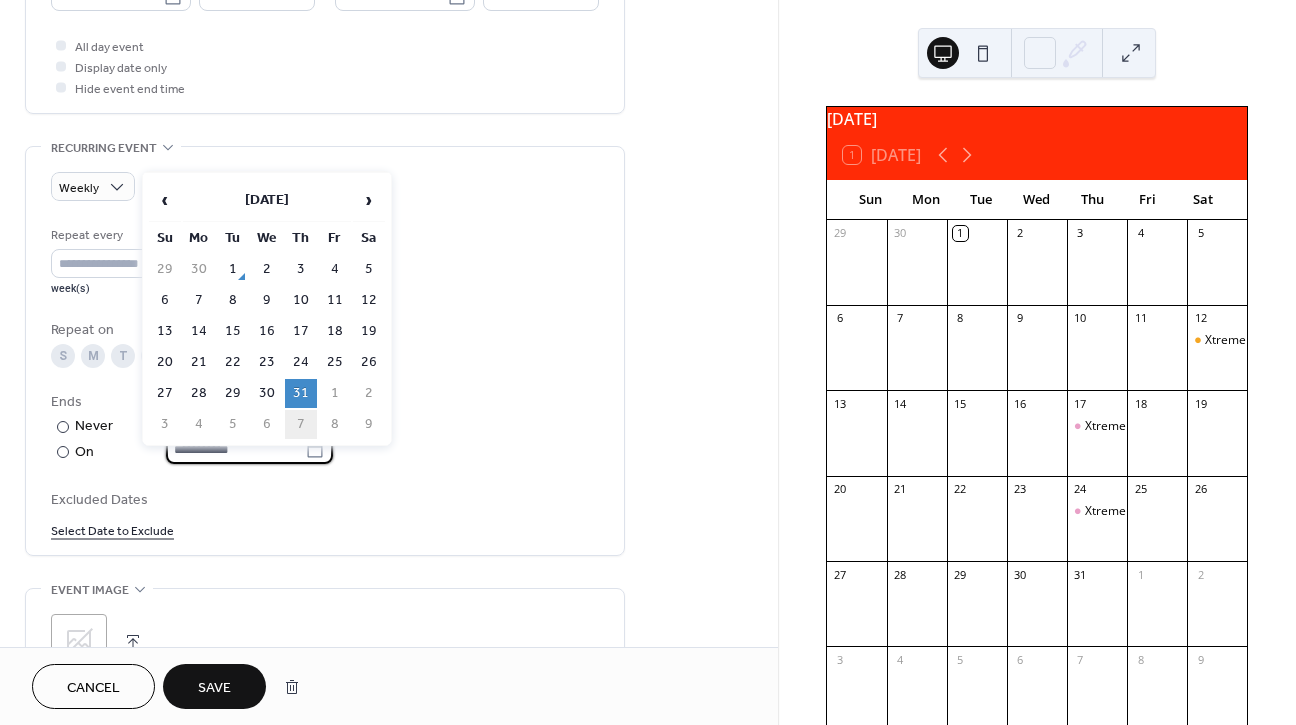 click on "7" at bounding box center [301, 424] 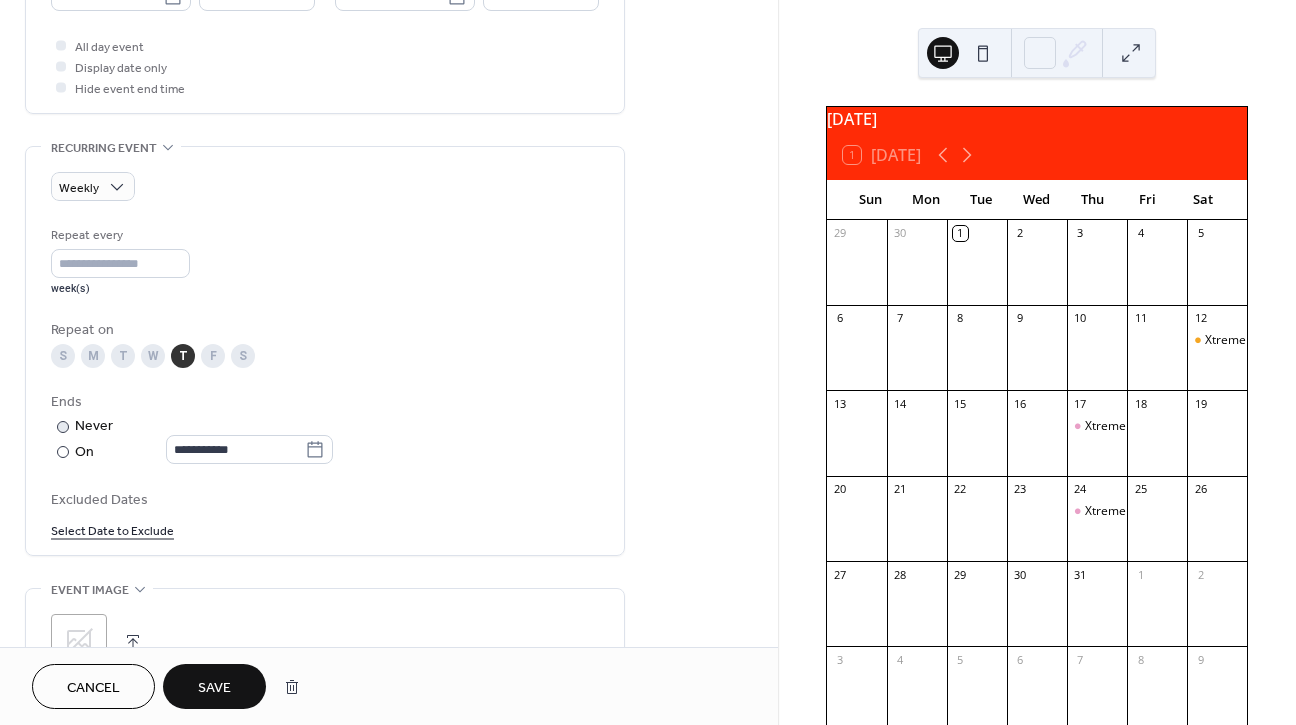 type on "**********" 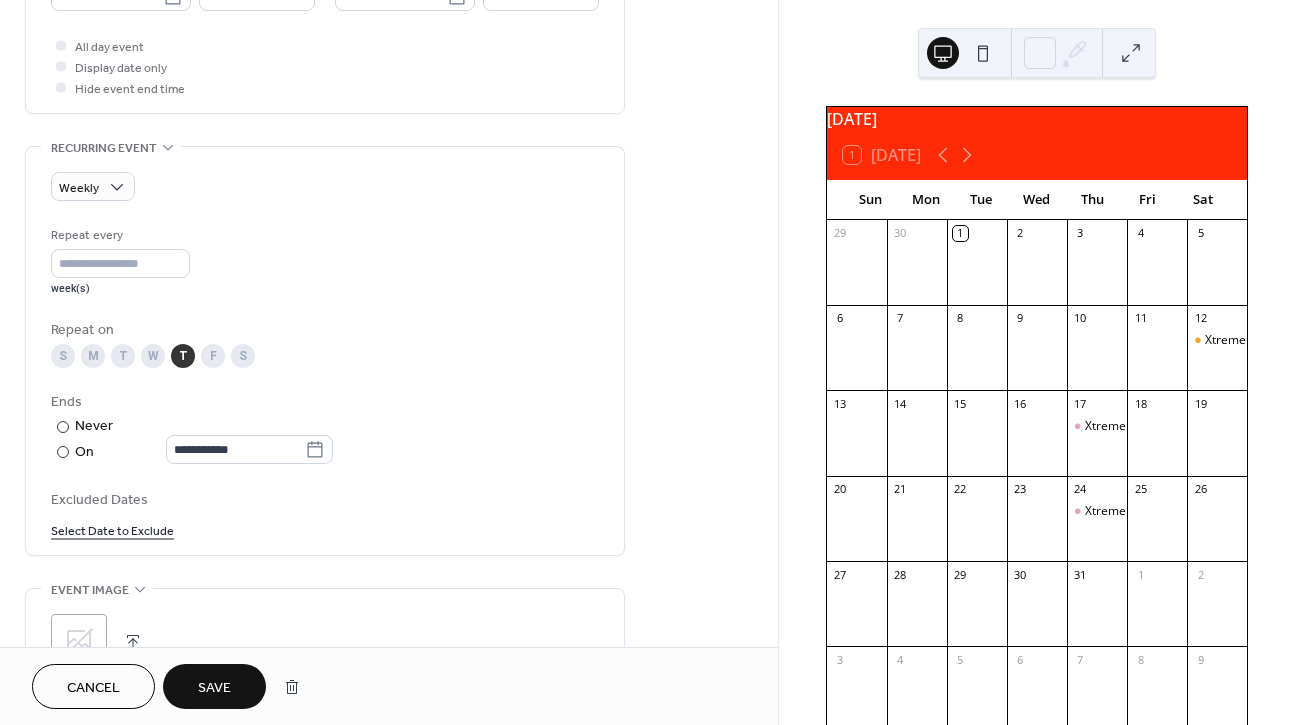 scroll, scrollTop: 807, scrollLeft: 0, axis: vertical 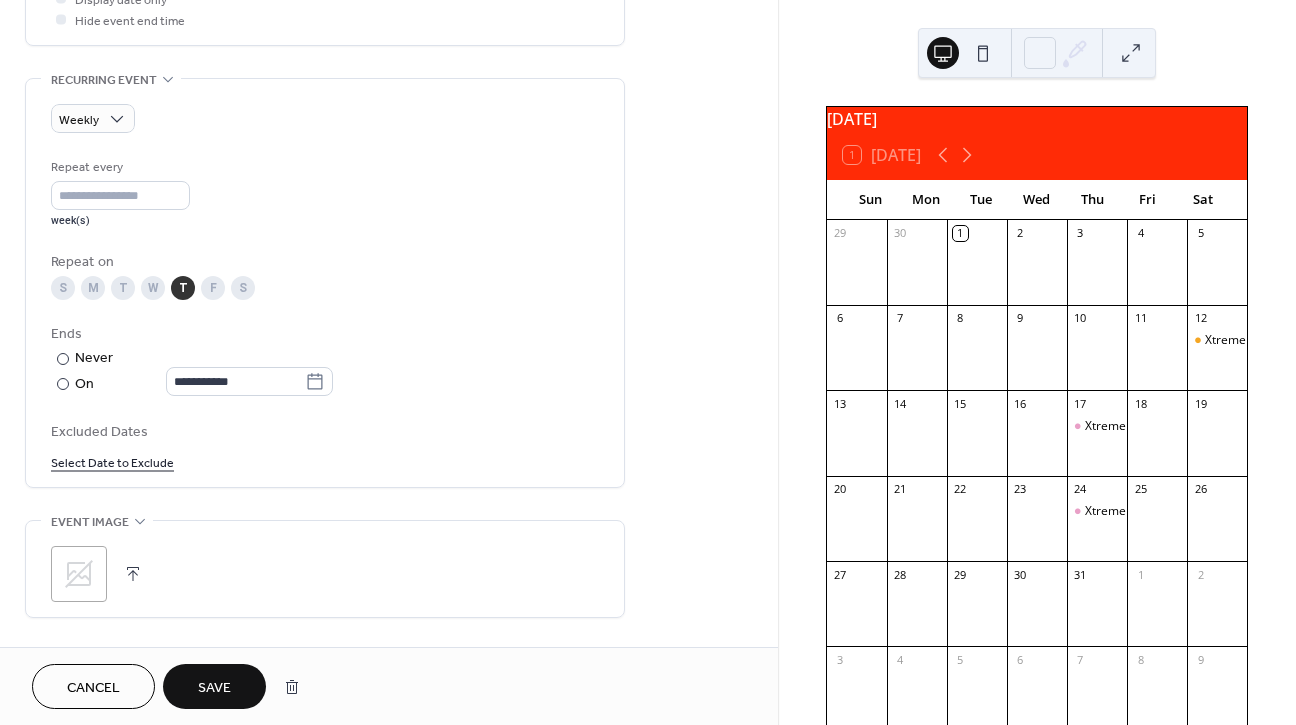 click on "Save" at bounding box center (214, 688) 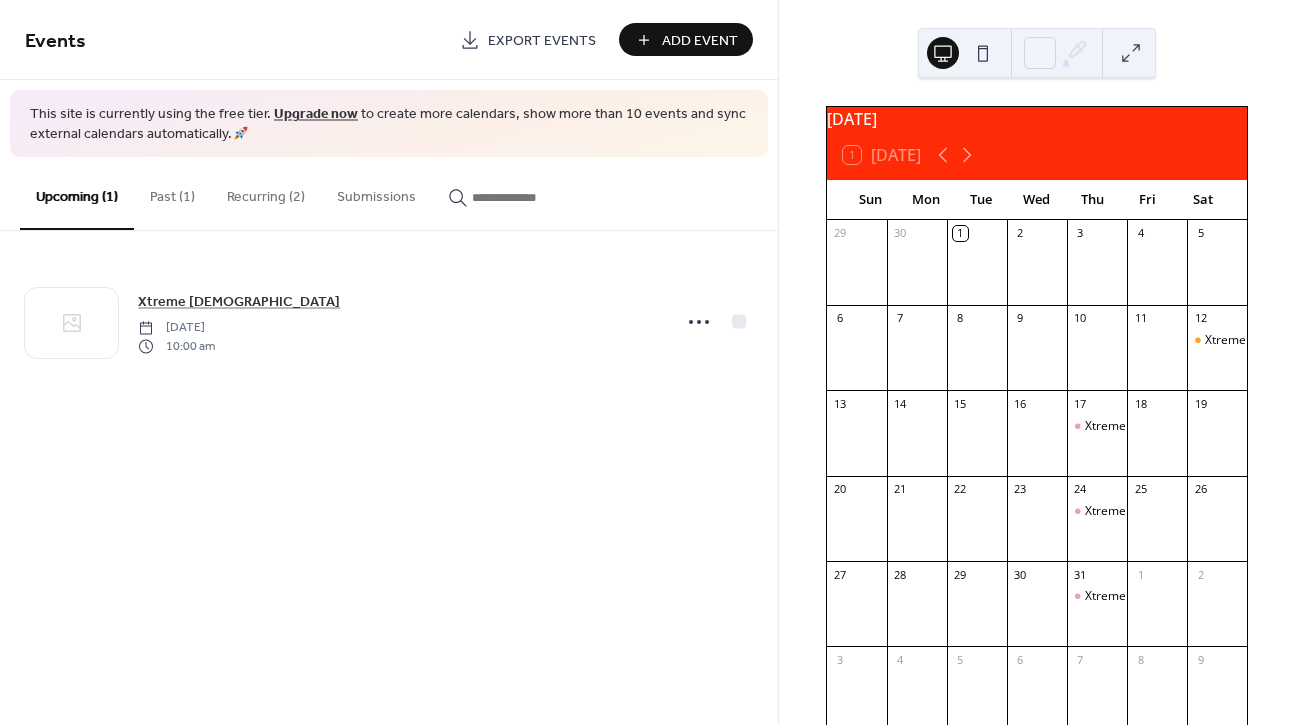 click on "Past  (1)" at bounding box center (172, 192) 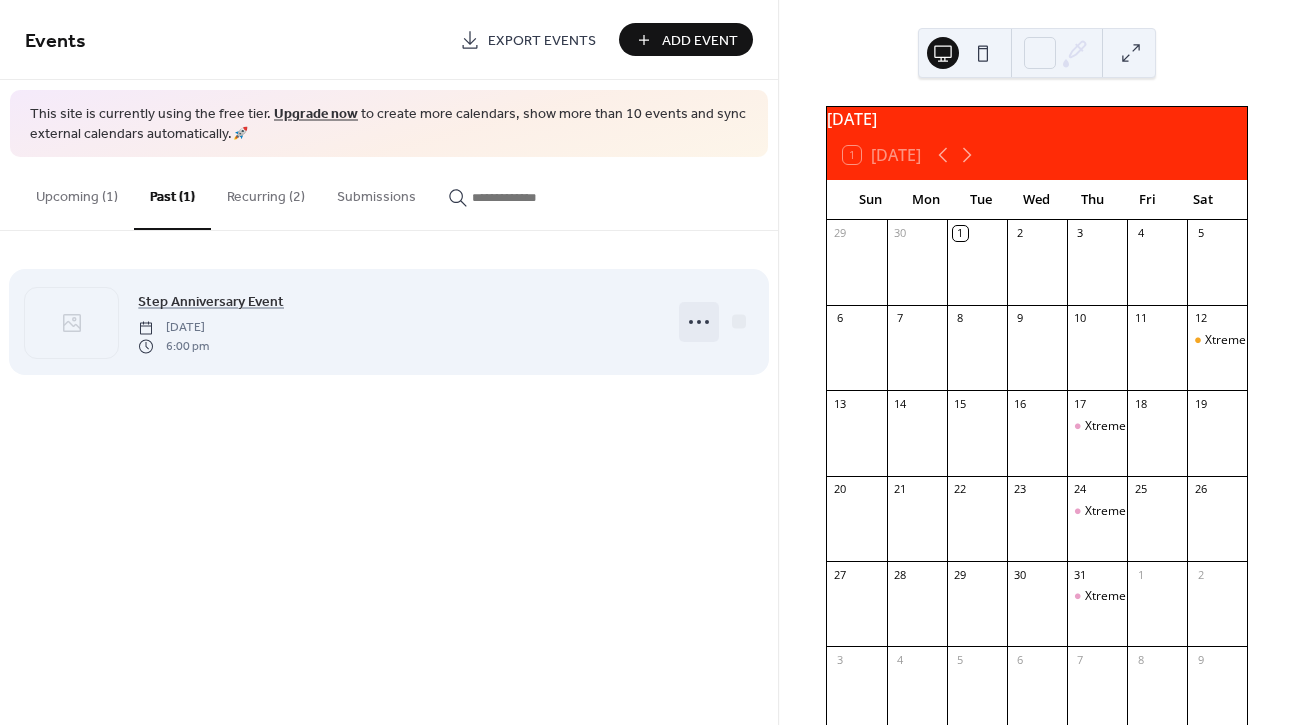 click at bounding box center [699, 322] 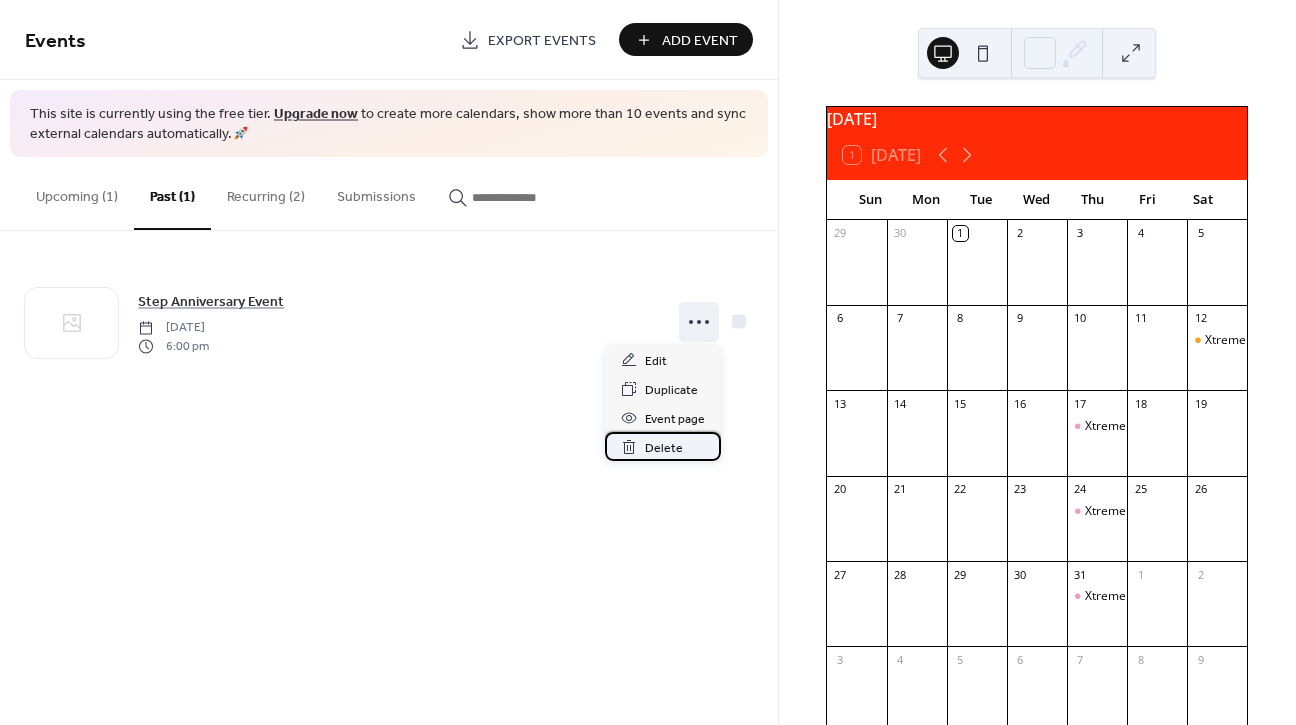 click on "Delete" at bounding box center (664, 448) 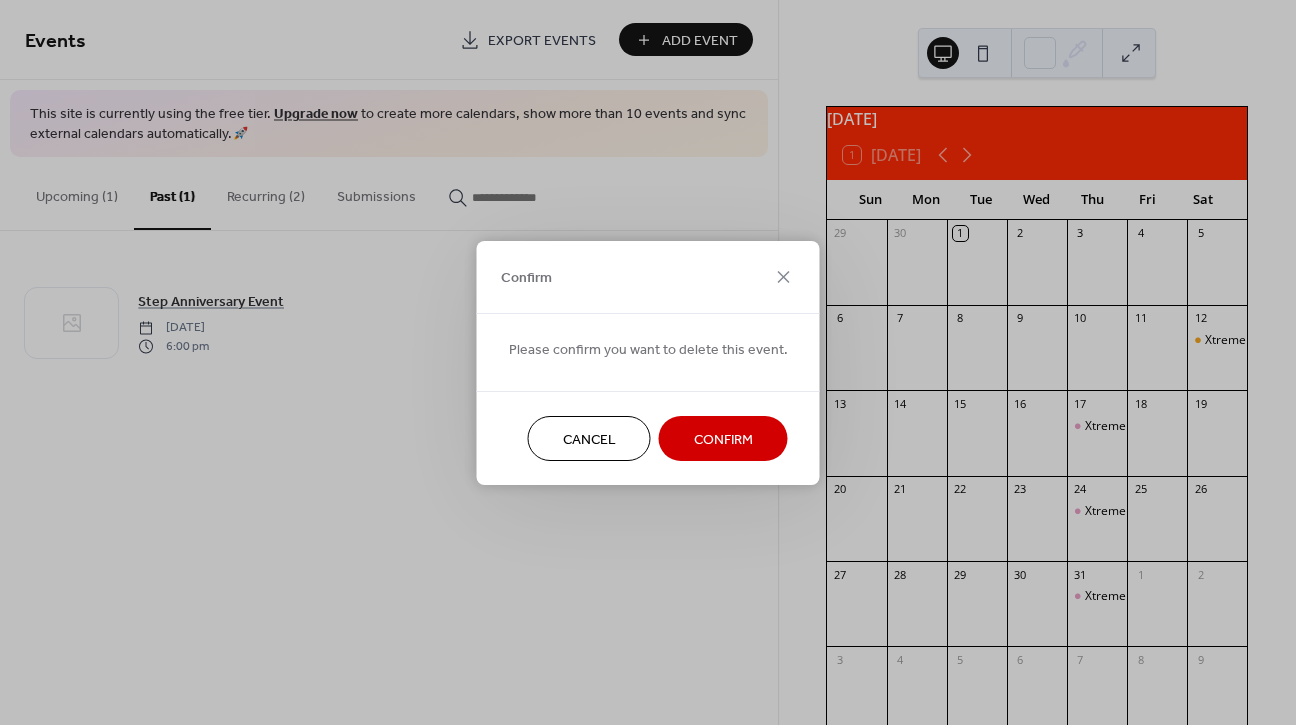 click on "Confirm" at bounding box center [723, 438] 